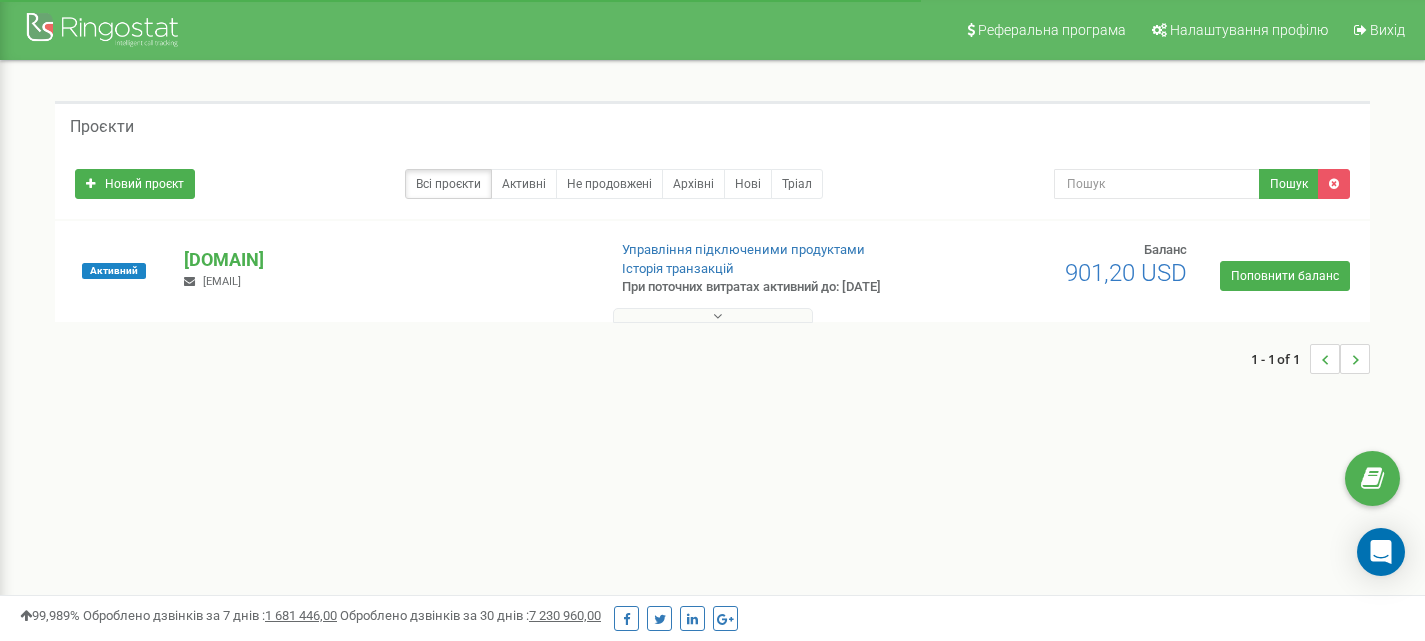 scroll, scrollTop: 0, scrollLeft: 0, axis: both 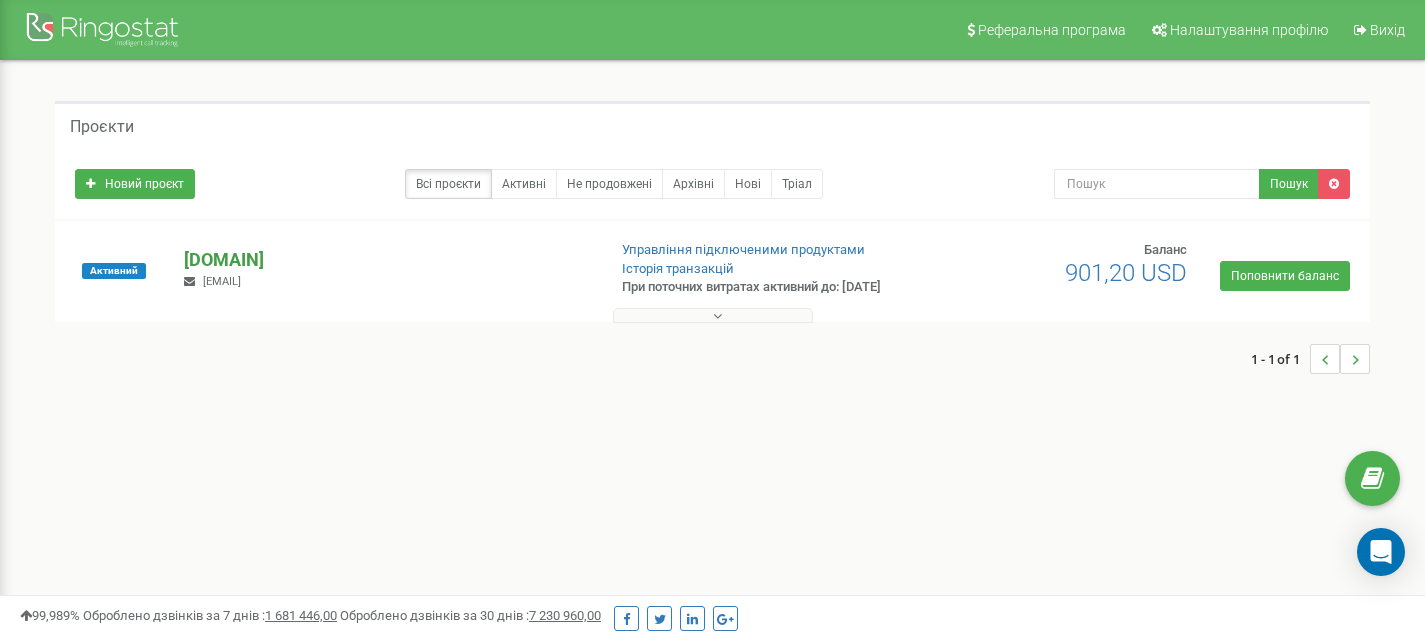 click on "[DOMAIN]" at bounding box center [386, 260] 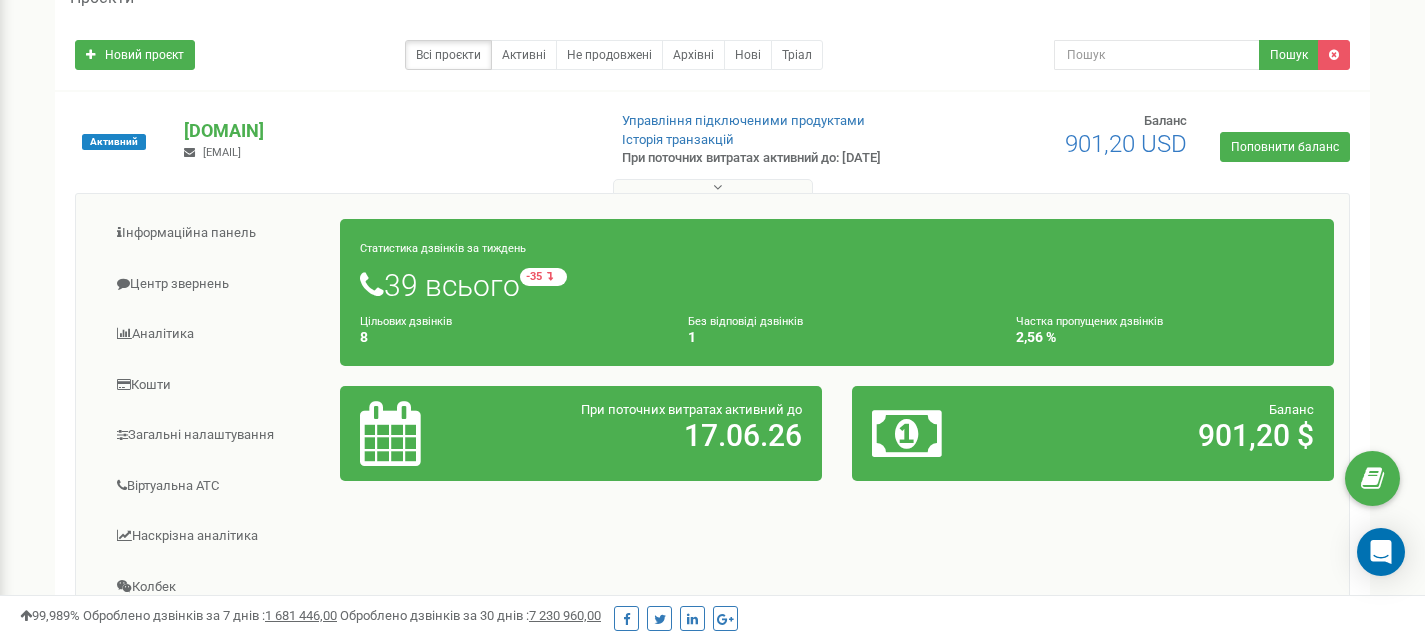 scroll, scrollTop: 200, scrollLeft: 0, axis: vertical 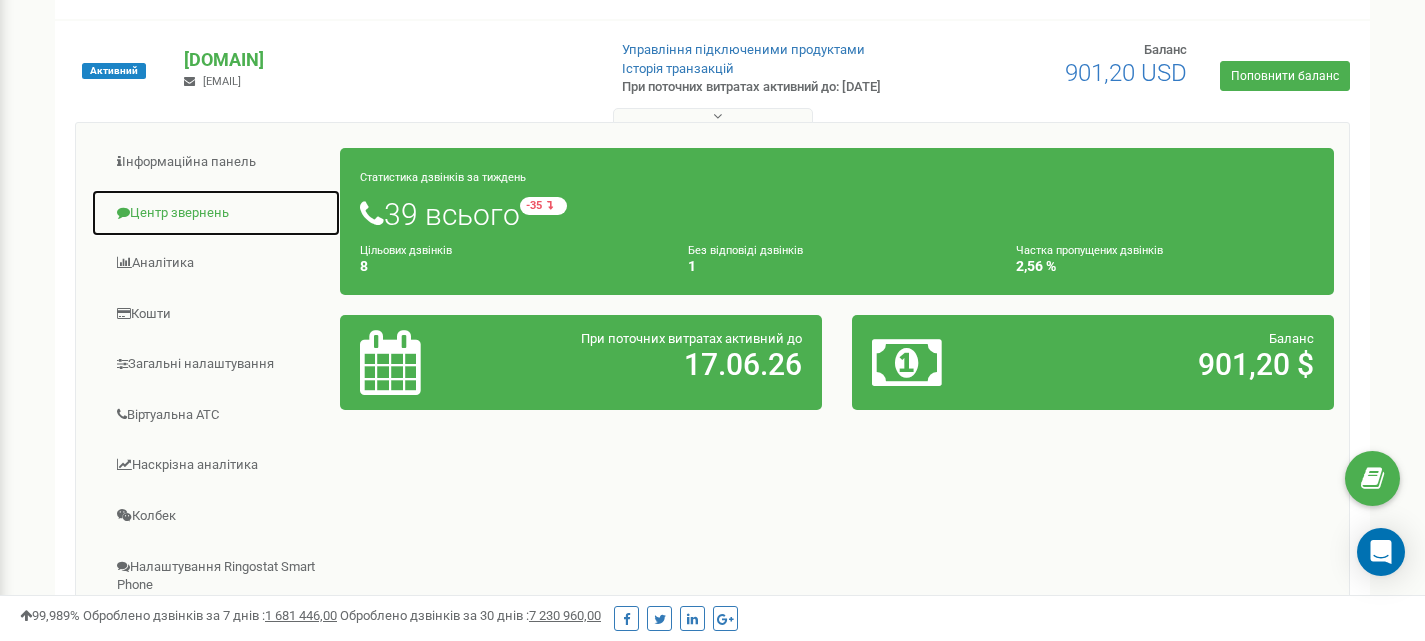 click on "Центр звернень" at bounding box center (216, 213) 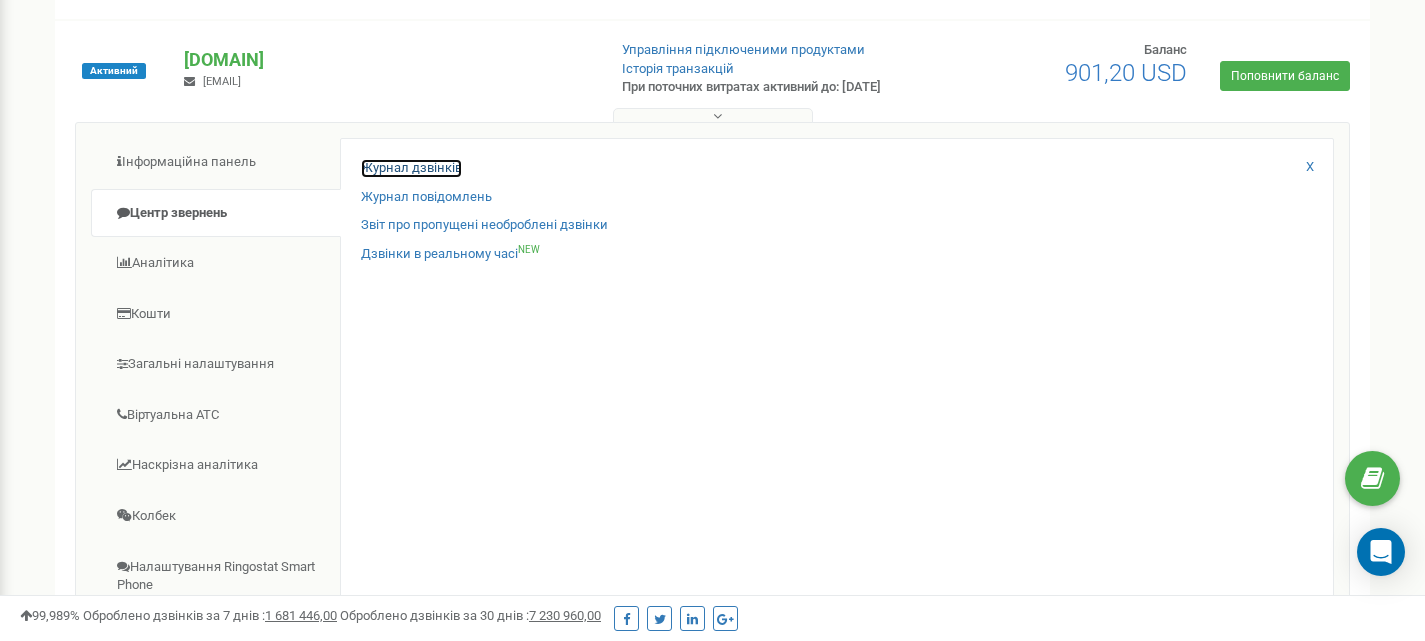 click on "Журнал дзвінків" at bounding box center (411, 168) 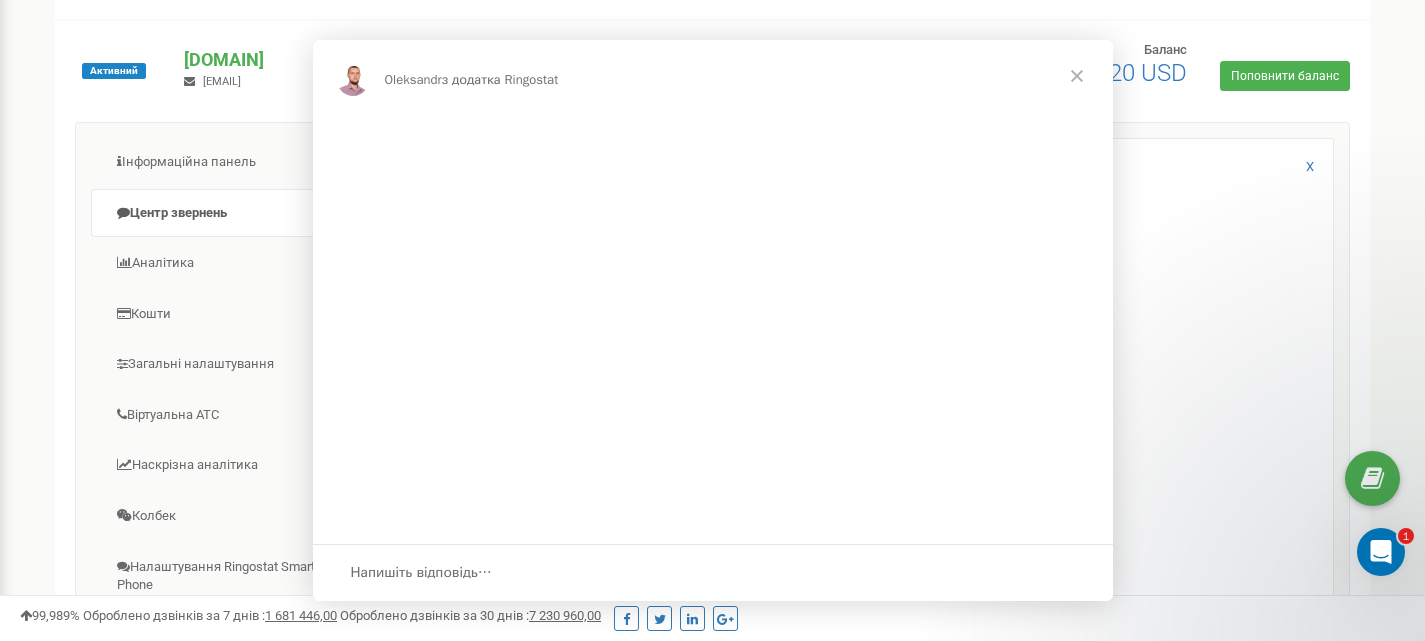 scroll, scrollTop: 0, scrollLeft: 0, axis: both 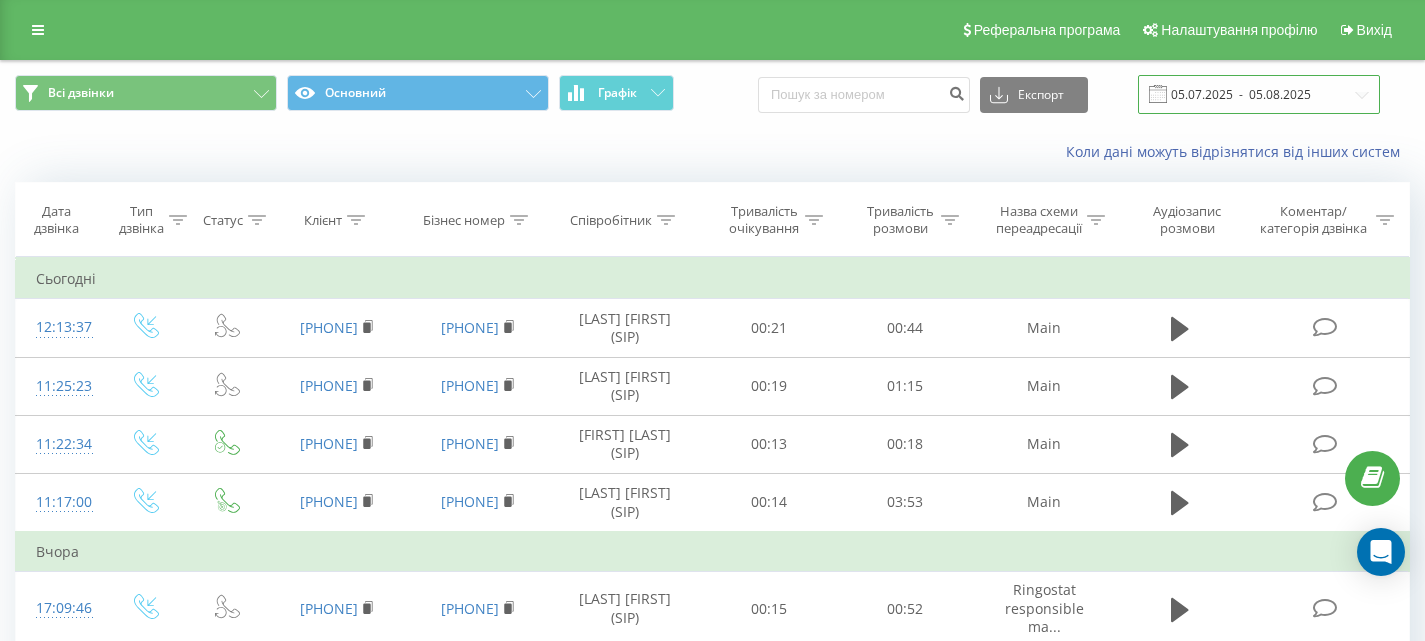 click on "05.07.2025  -  05.08.2025" at bounding box center (1259, 94) 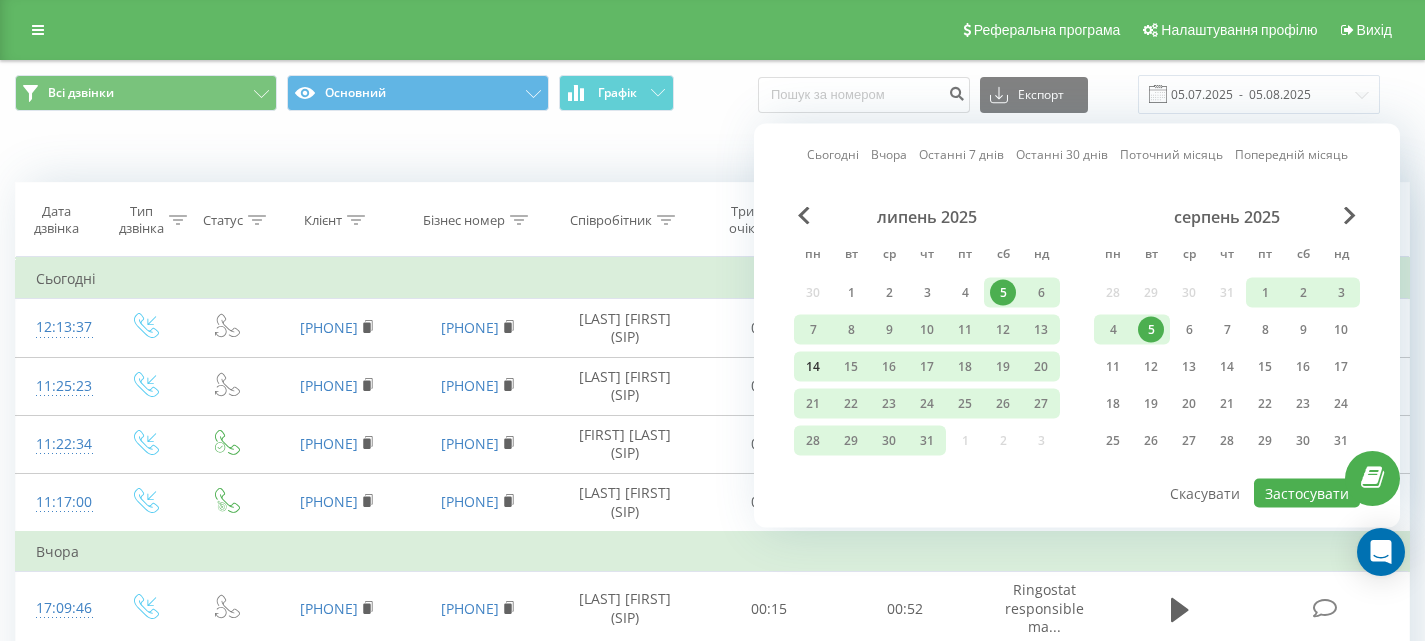 click on "14" at bounding box center [813, 367] 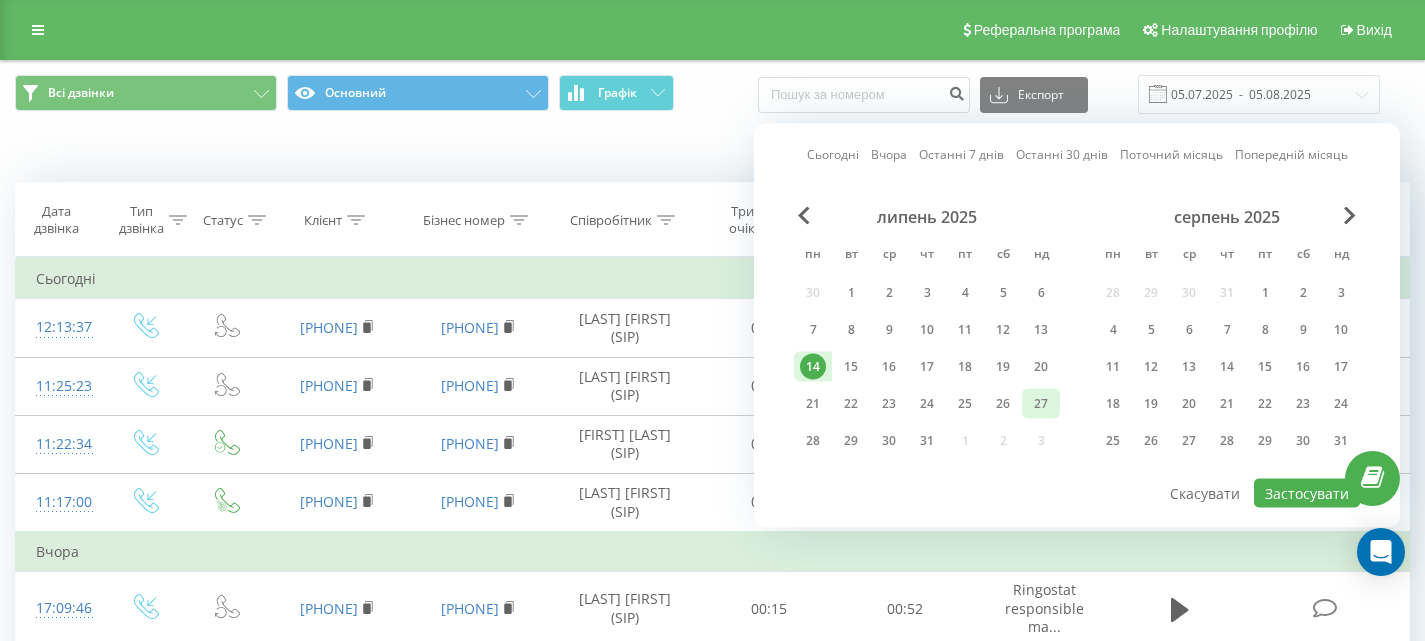 click on "27" at bounding box center [1041, 404] 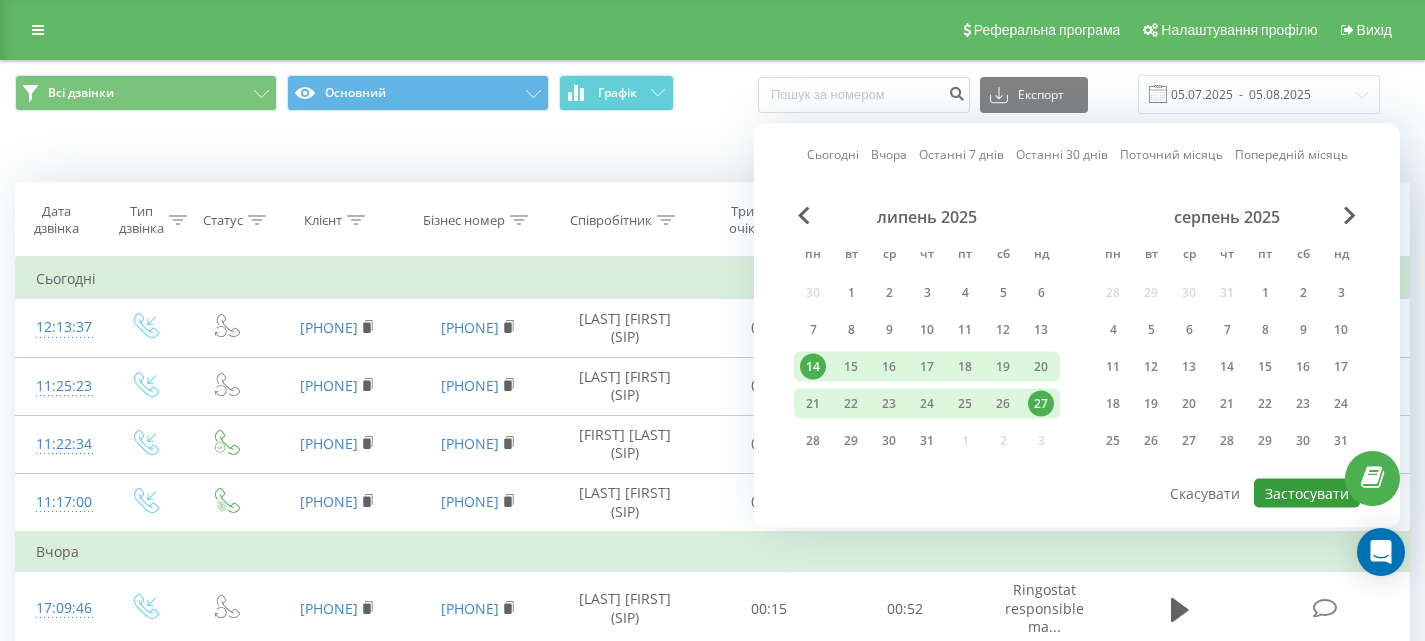 click on "Застосувати" at bounding box center (1307, 493) 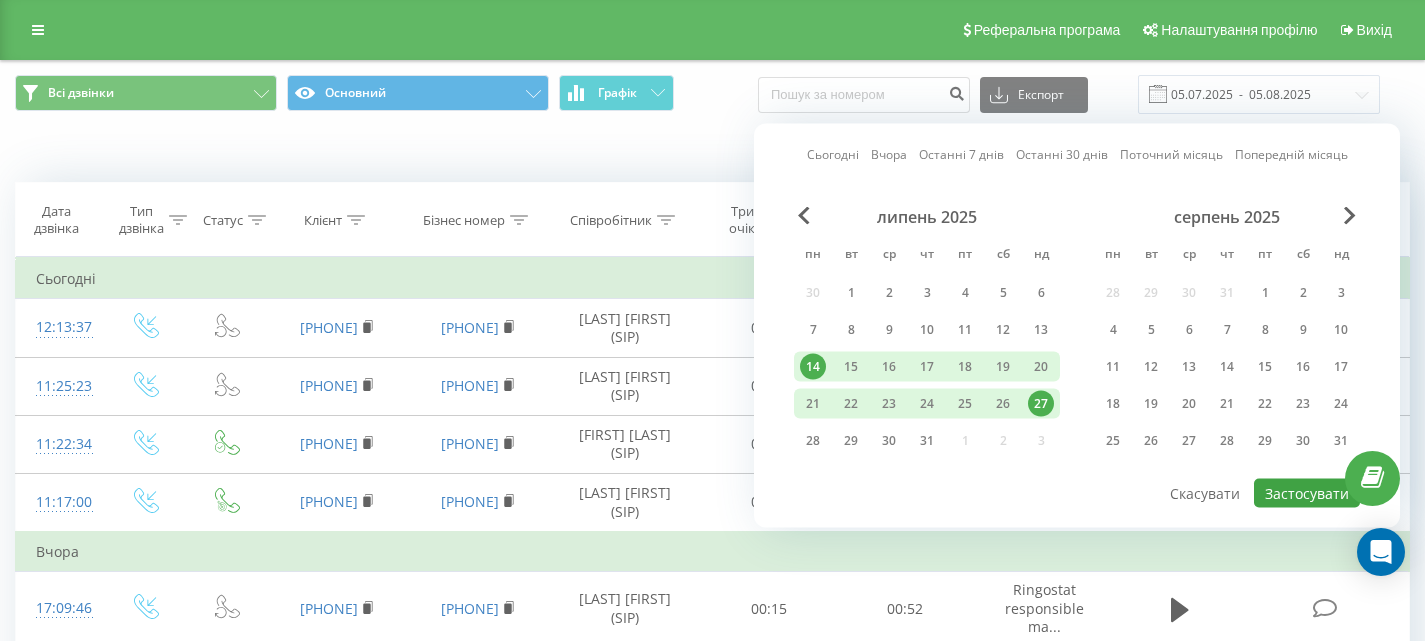 type on "[DATE] - [DATE]" 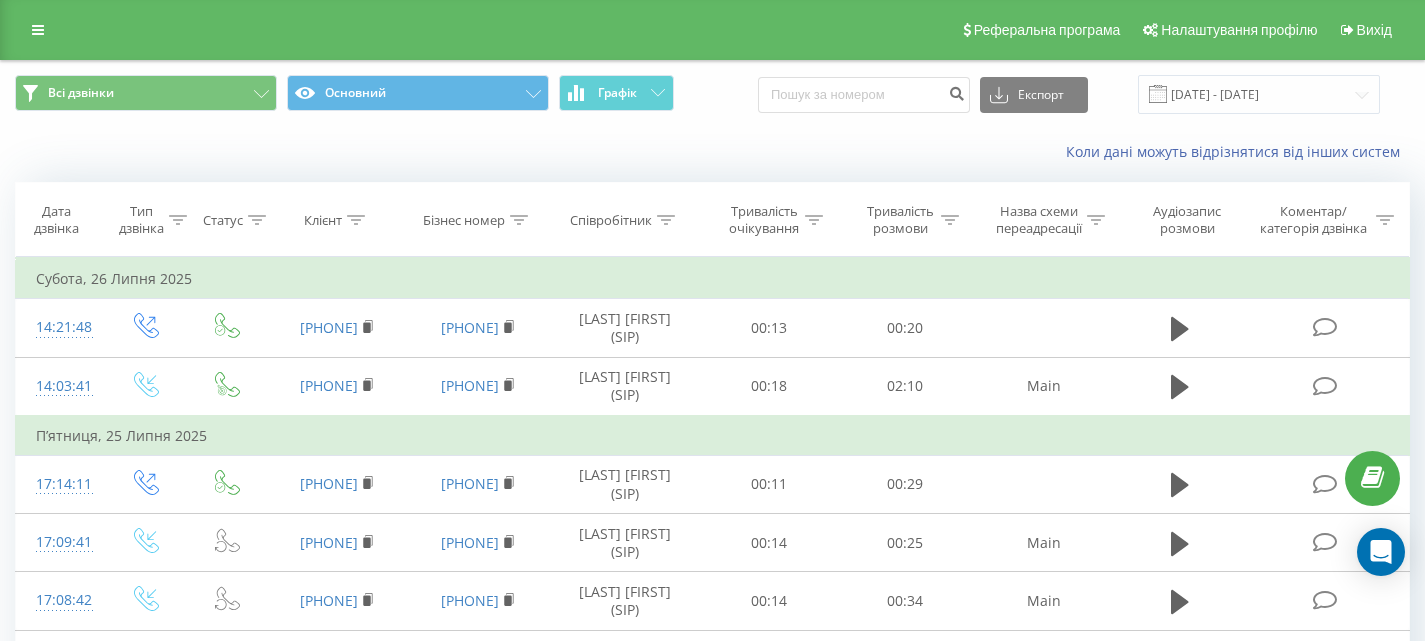 click on "Тип дзвінка" at bounding box center (141, 220) 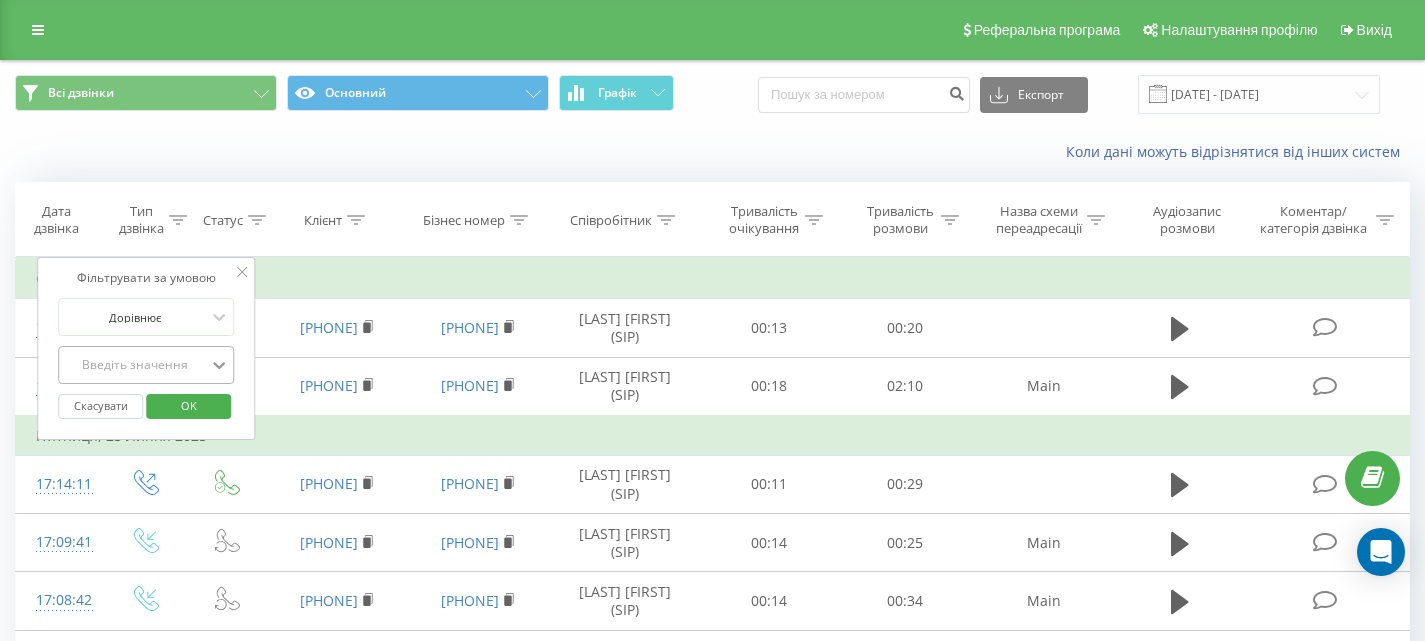 click 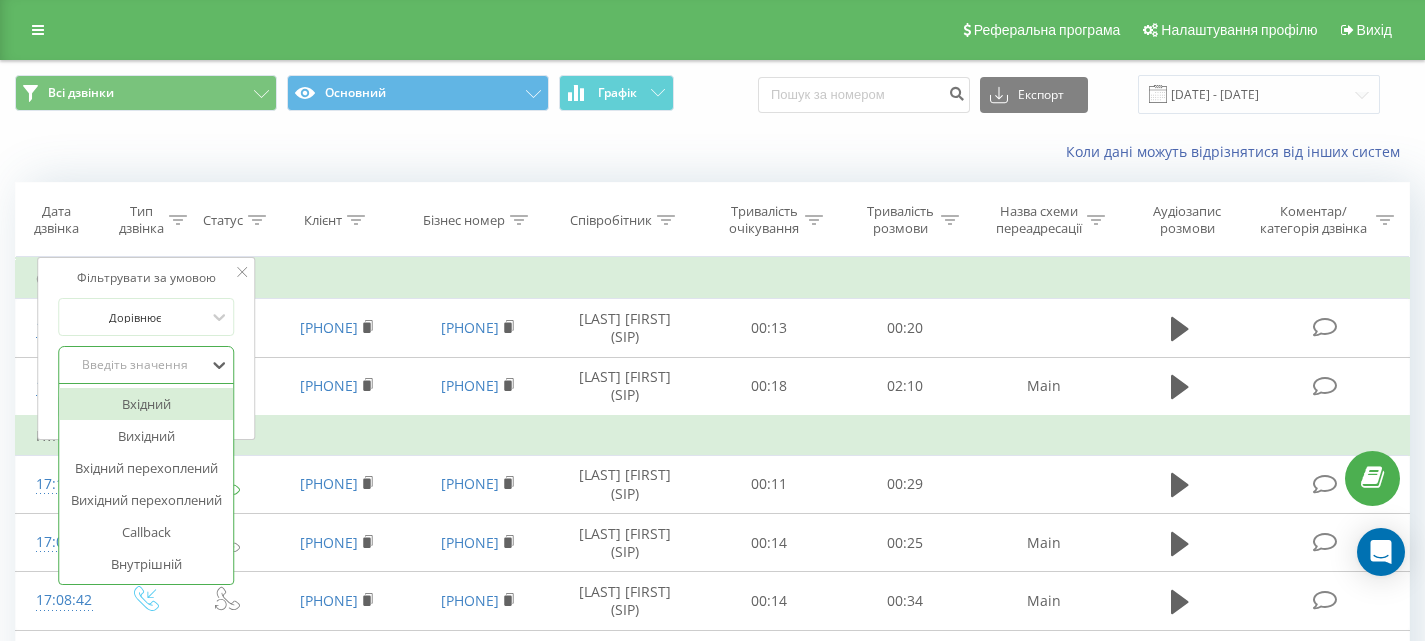 click on "Вхідний" at bounding box center (146, 404) 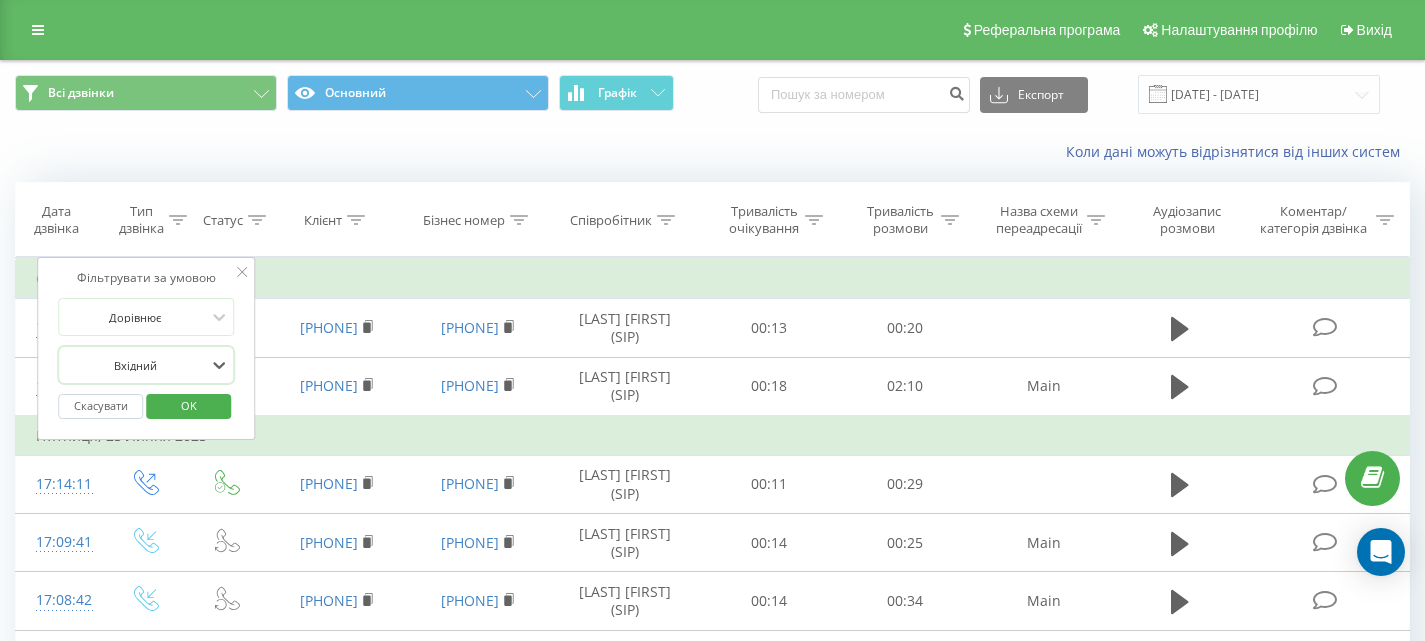 click on "OK" at bounding box center [189, 405] 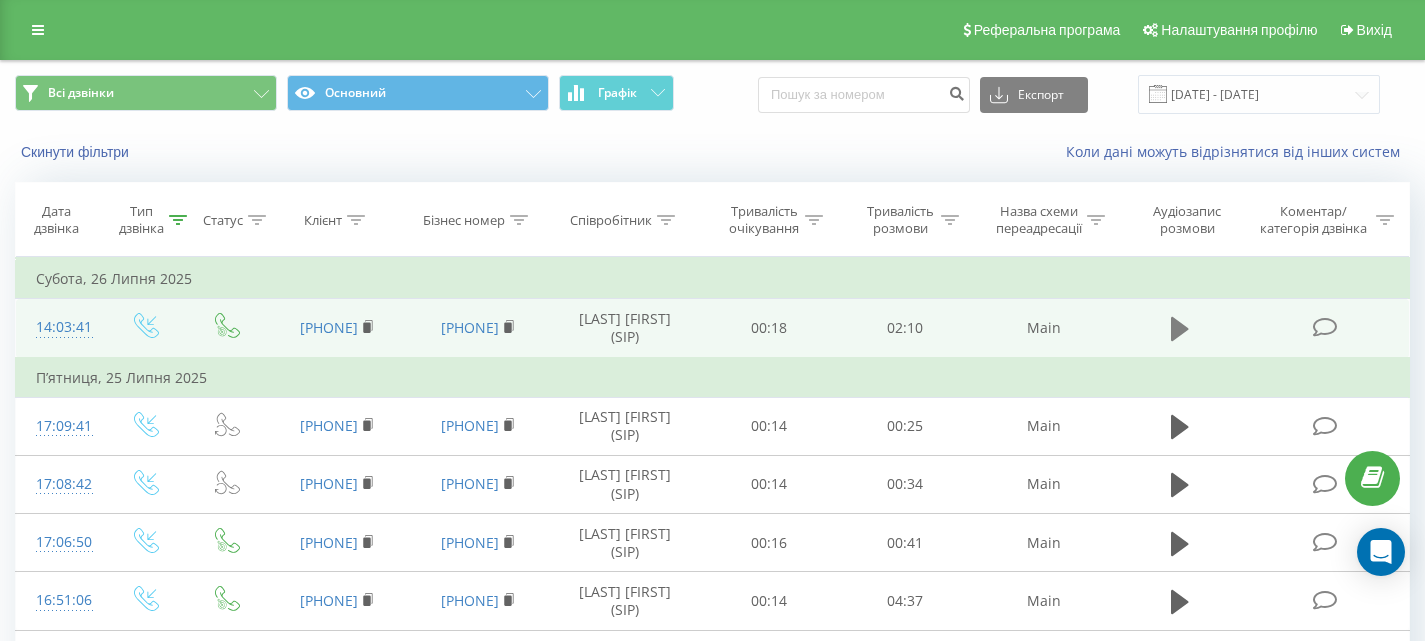 click 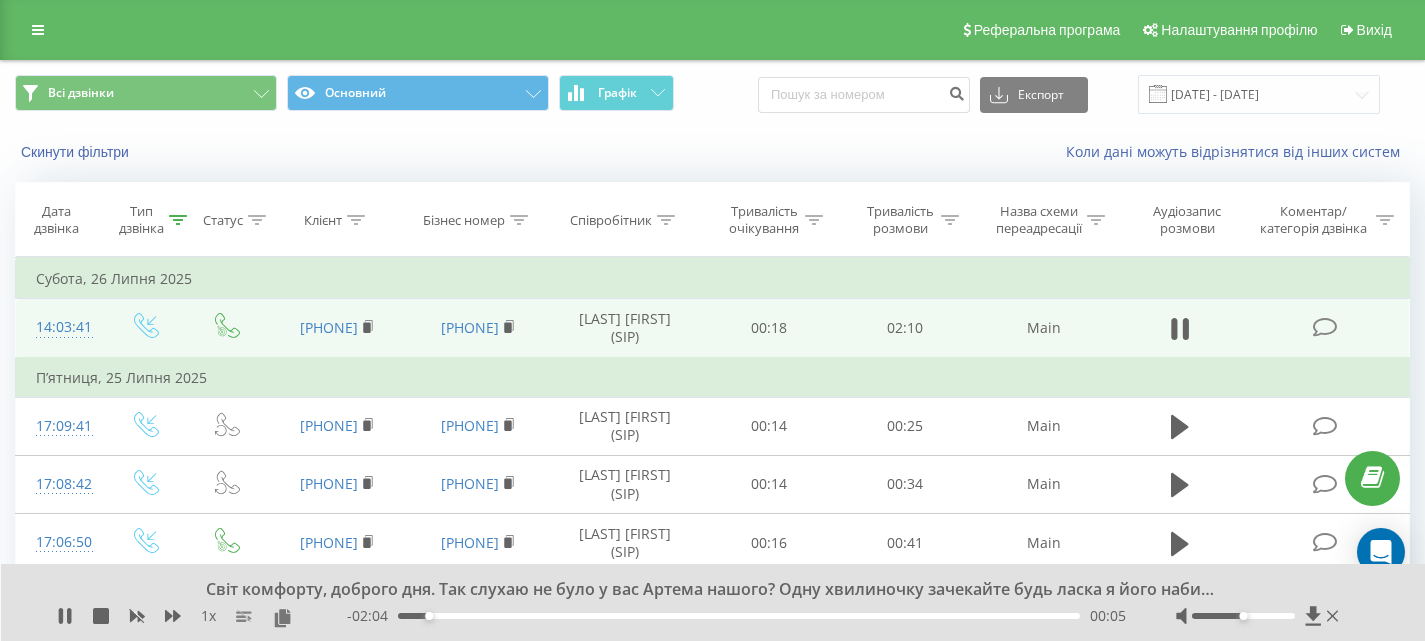 click 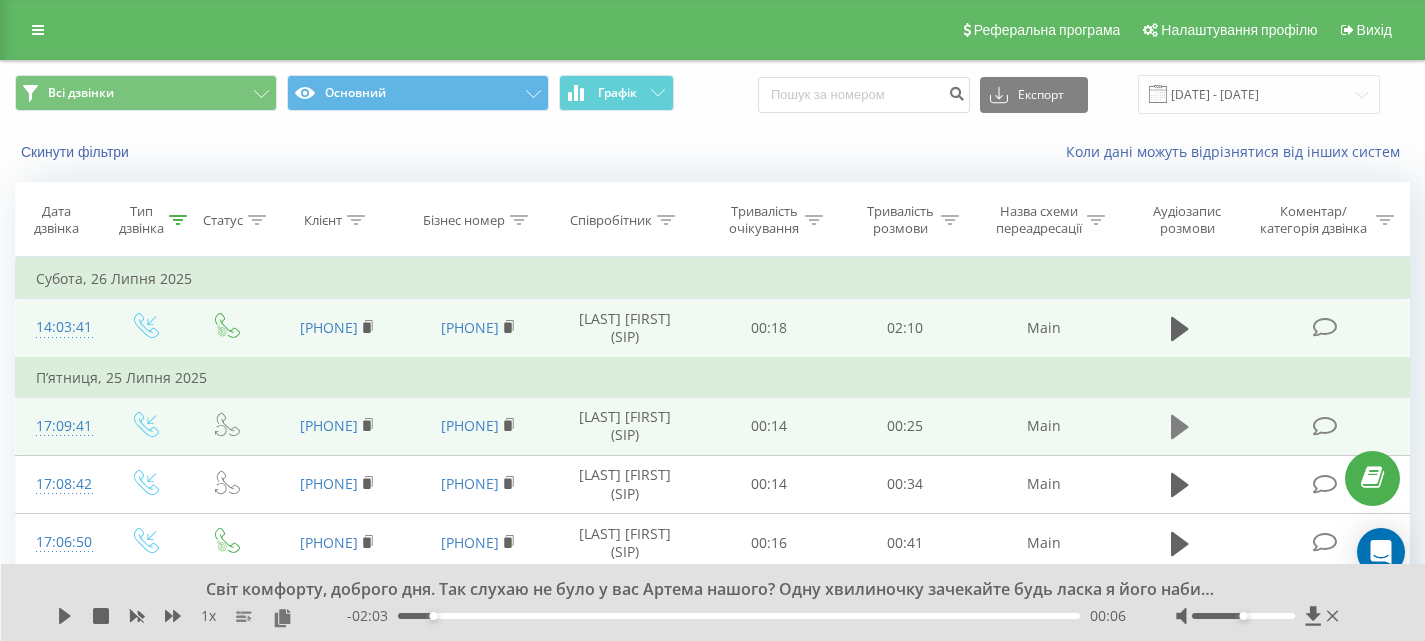 click 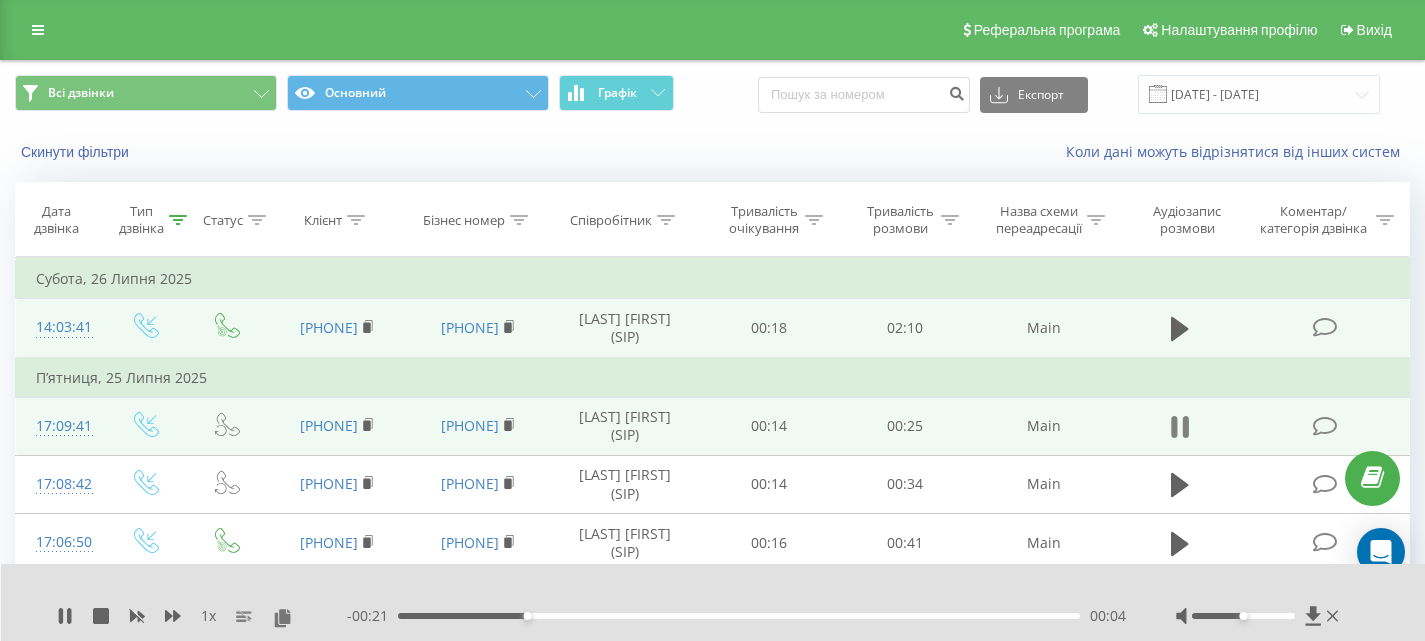 click 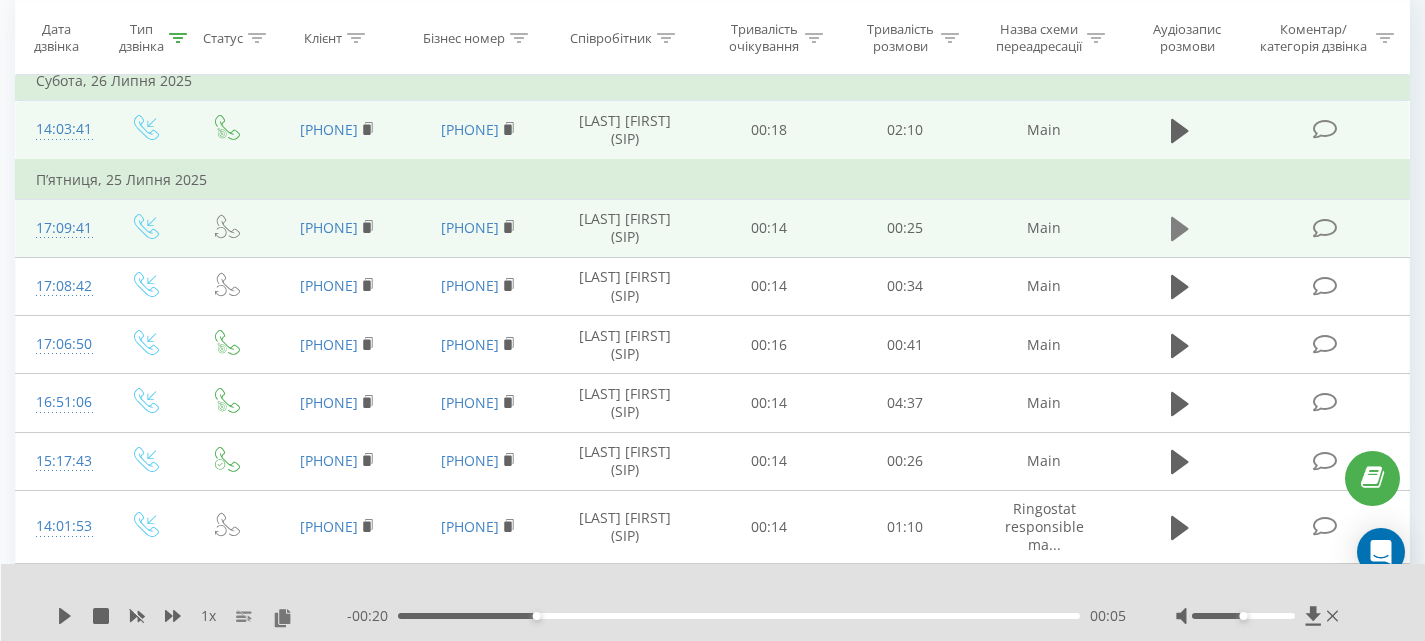 scroll, scrollTop: 200, scrollLeft: 0, axis: vertical 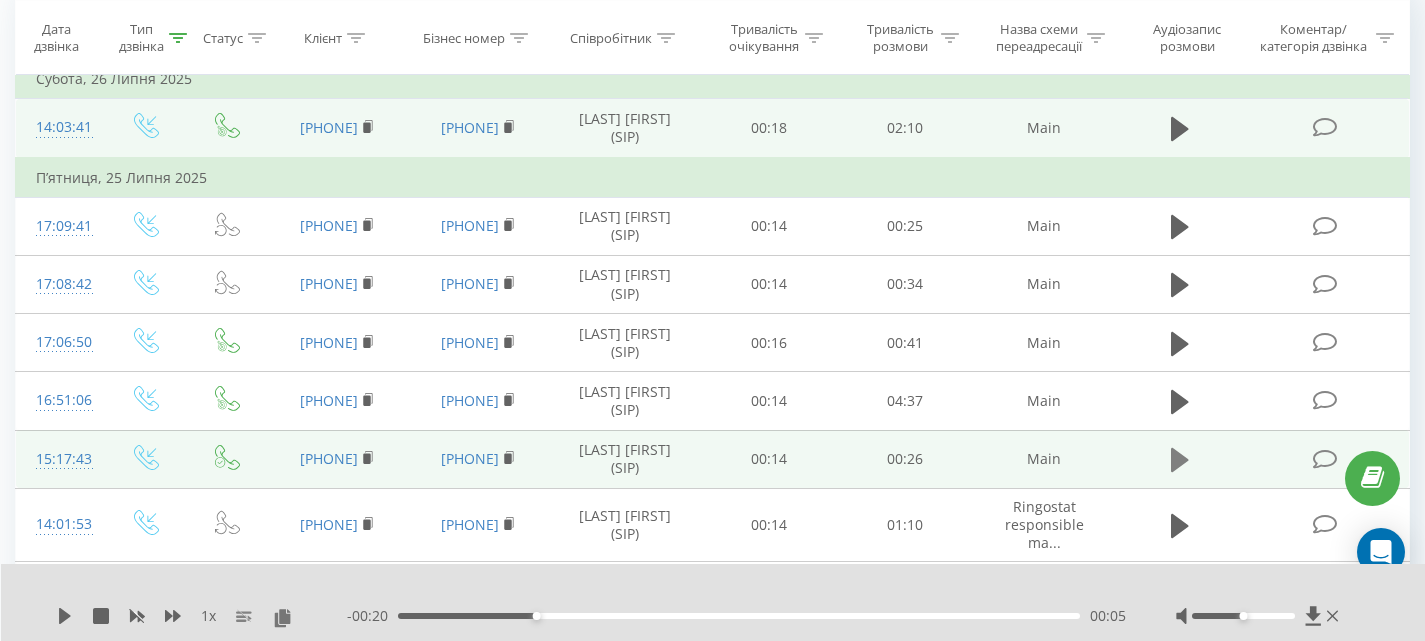 click 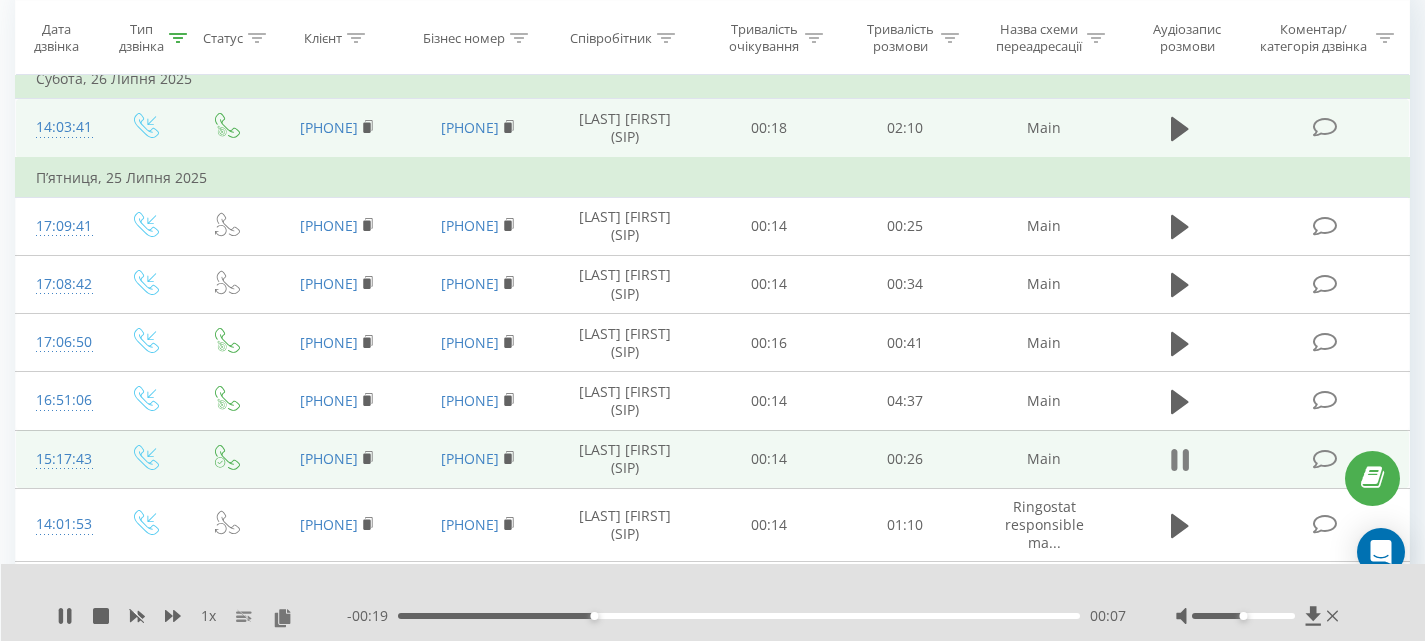 click 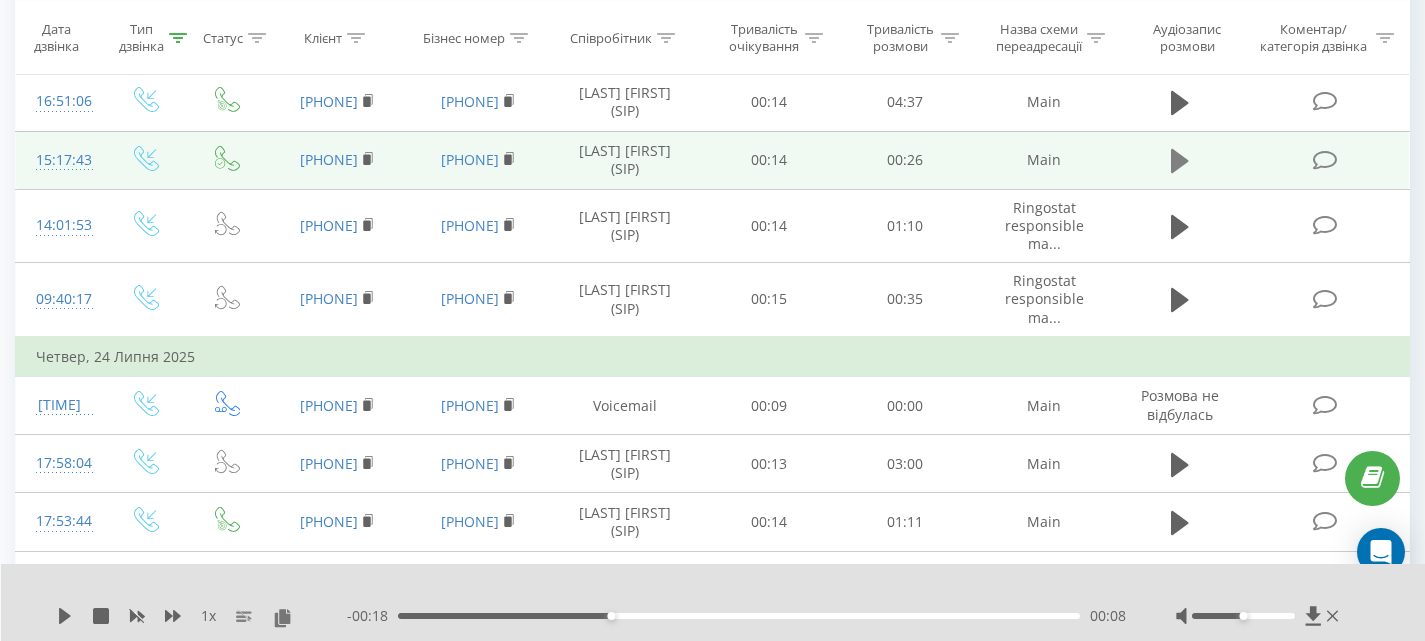 scroll, scrollTop: 500, scrollLeft: 0, axis: vertical 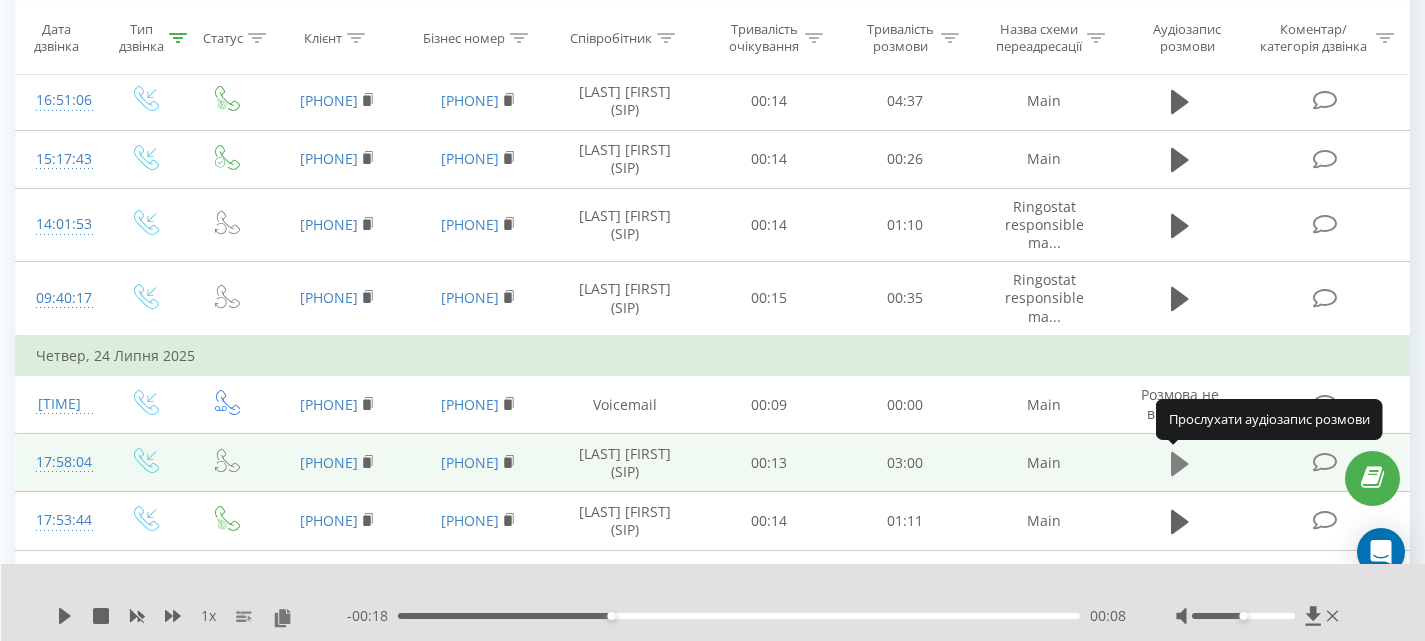 click 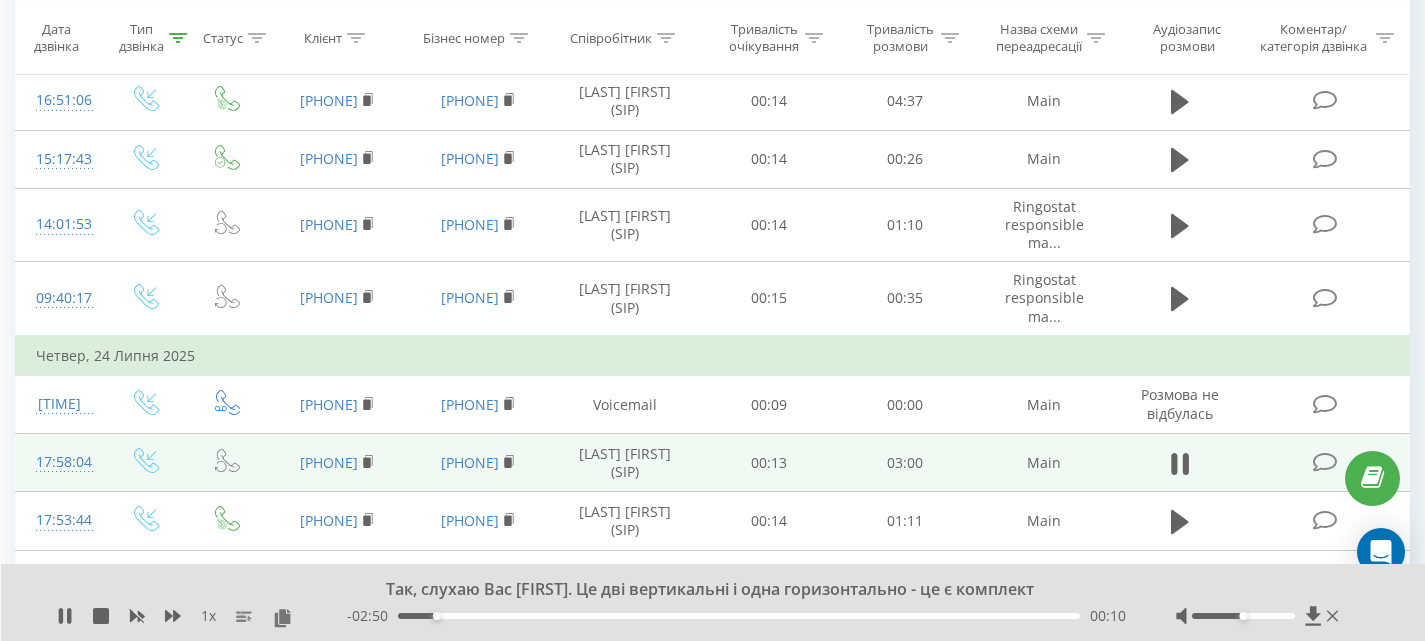 click 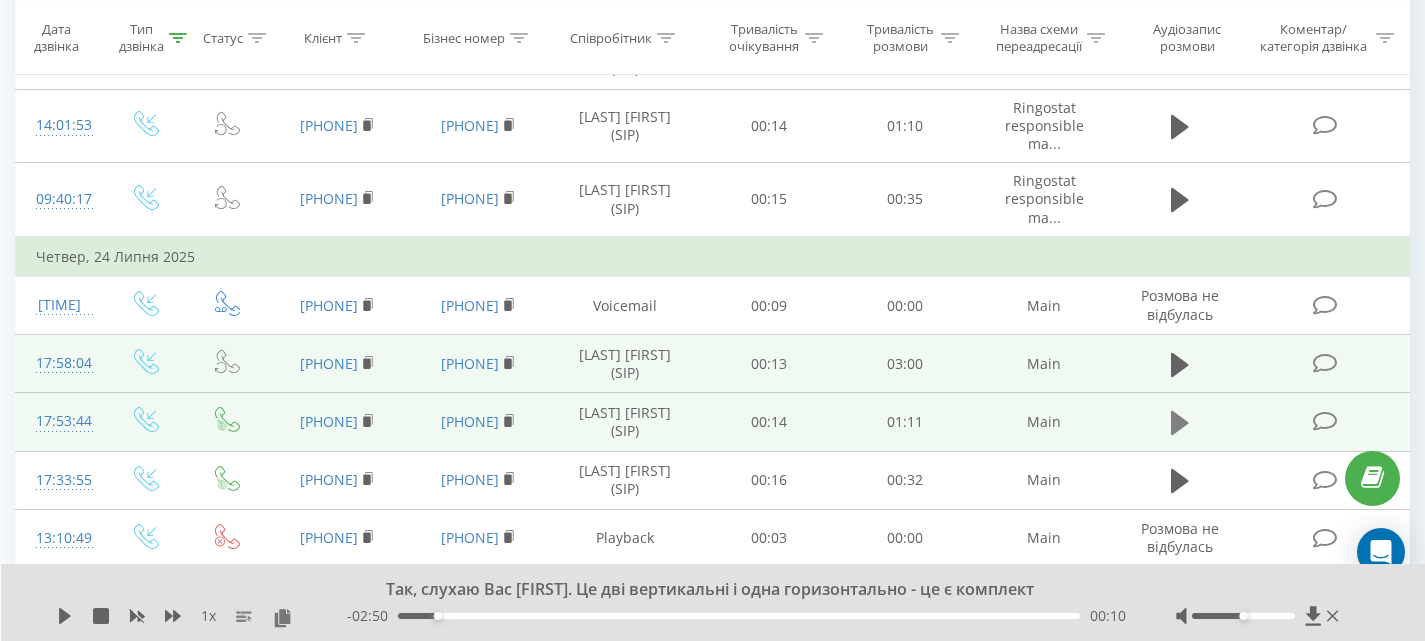 scroll, scrollTop: 600, scrollLeft: 0, axis: vertical 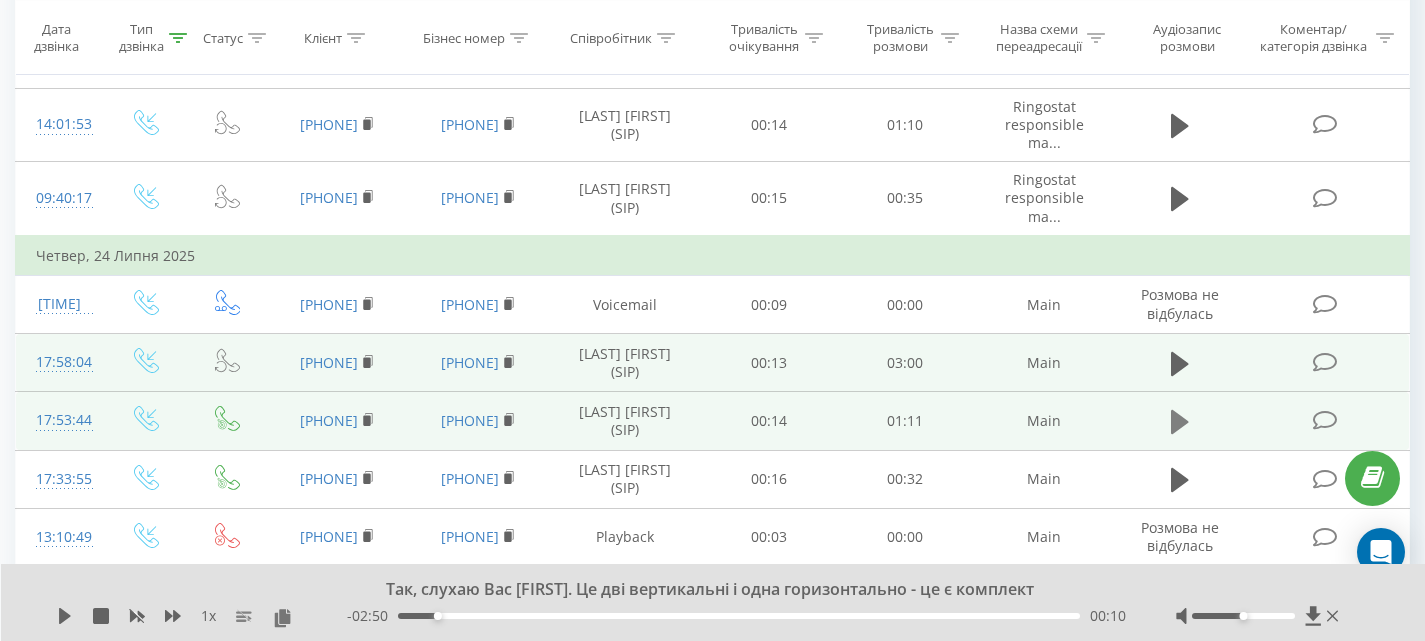 click 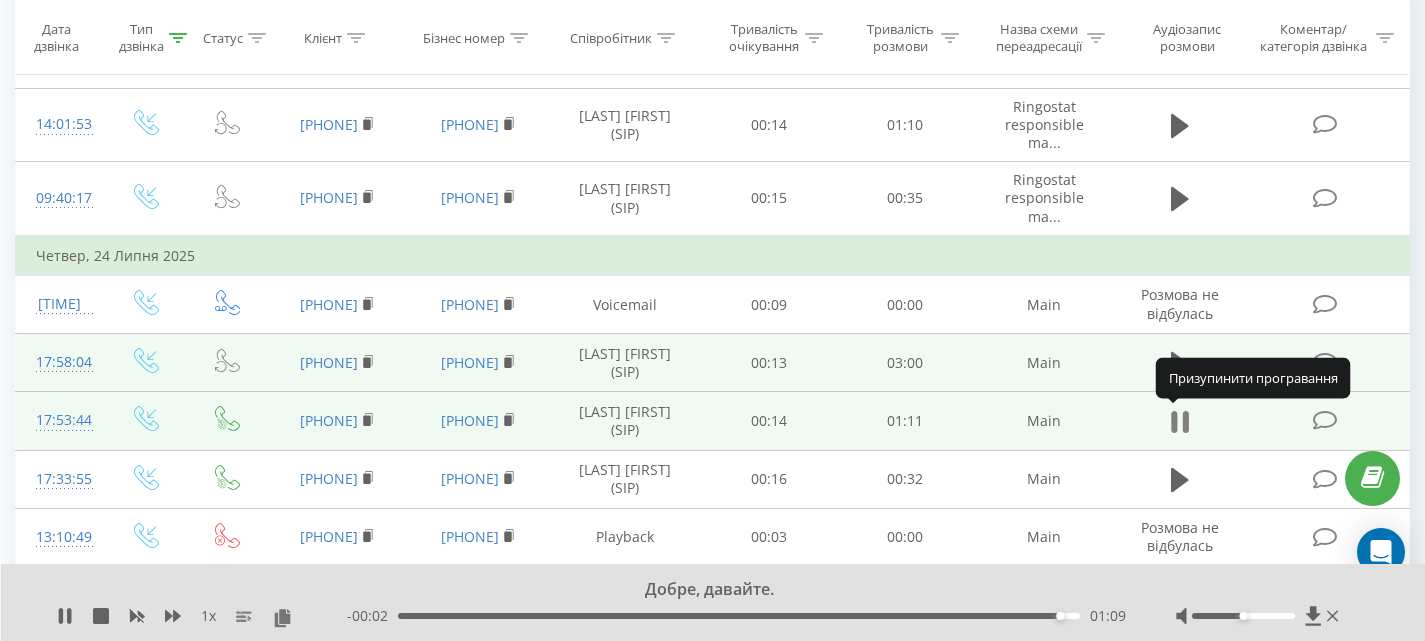 click 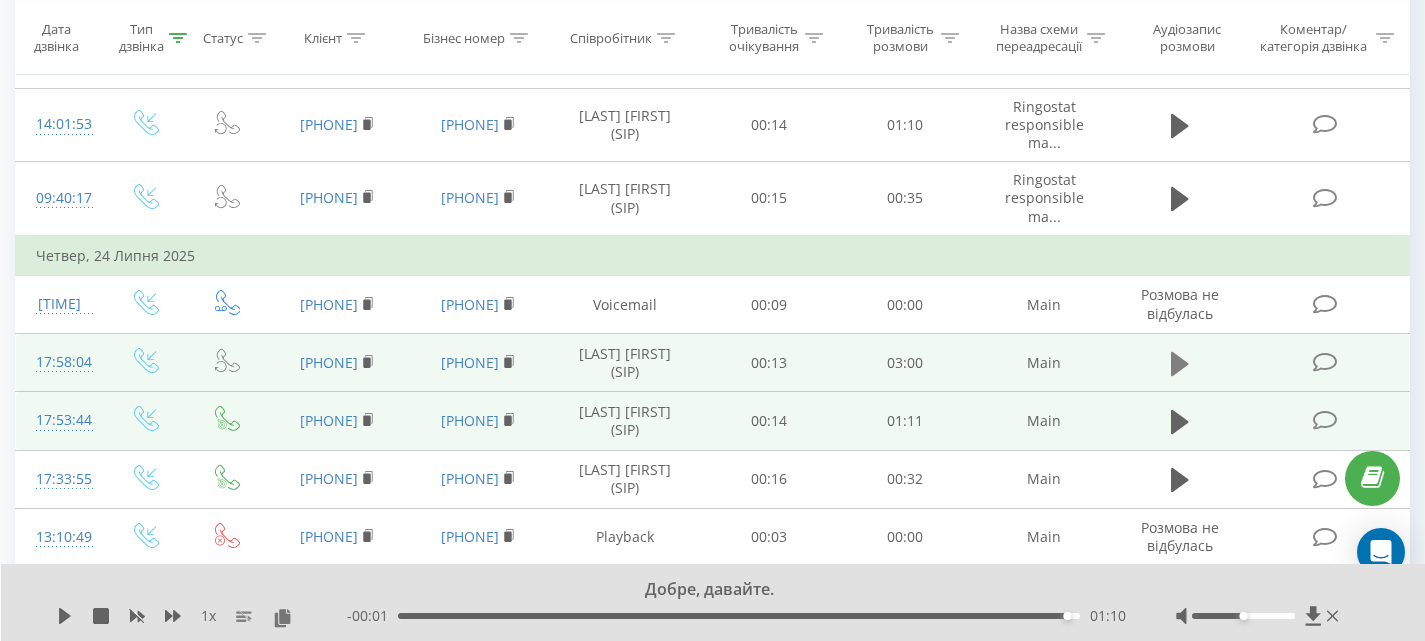click 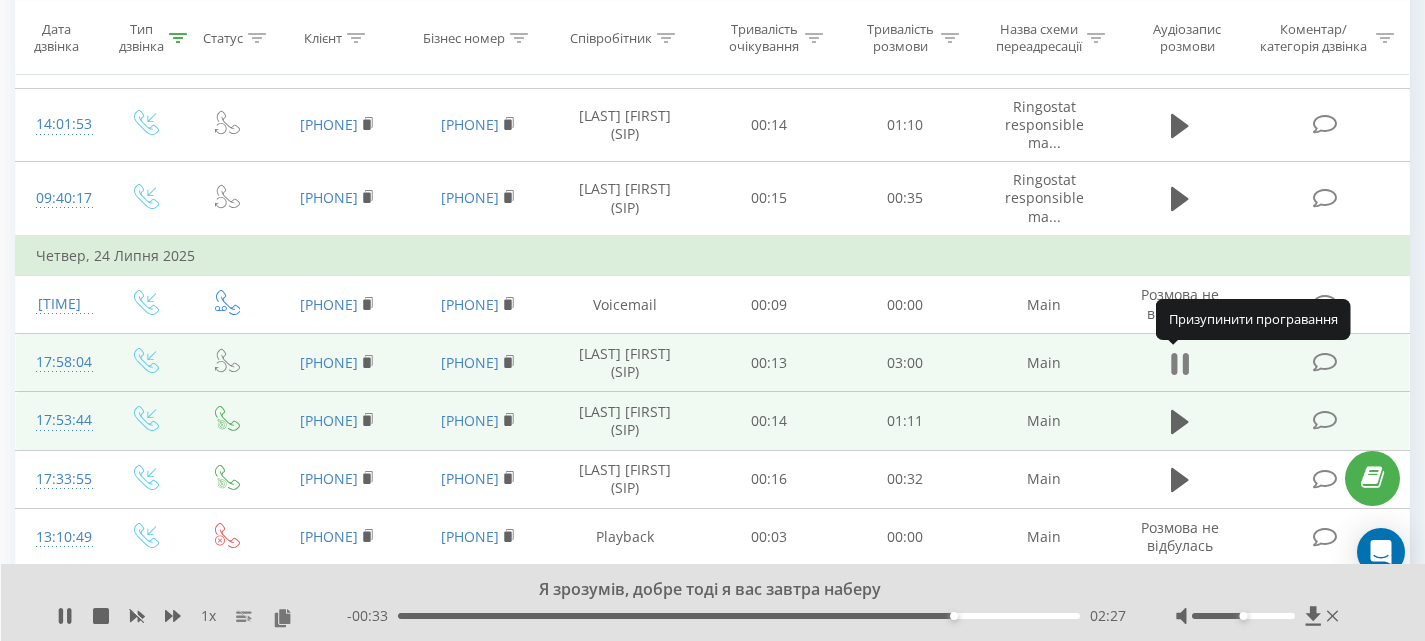click at bounding box center (1180, 364) 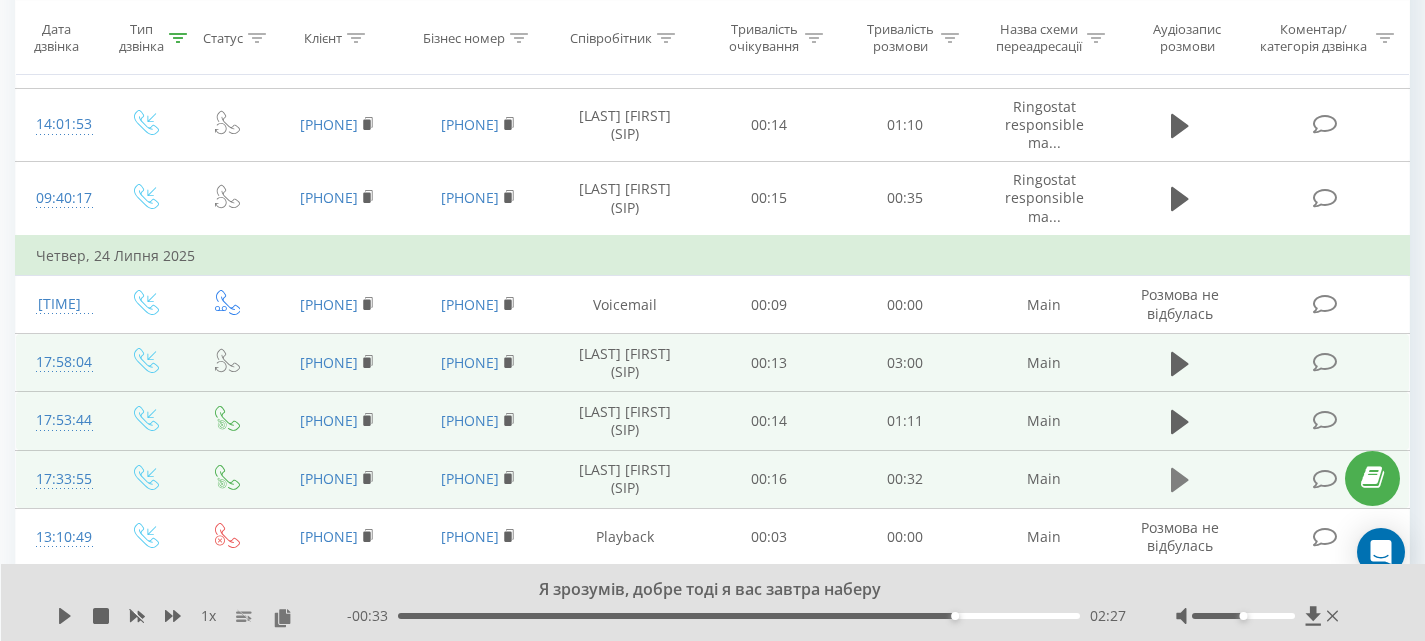 click 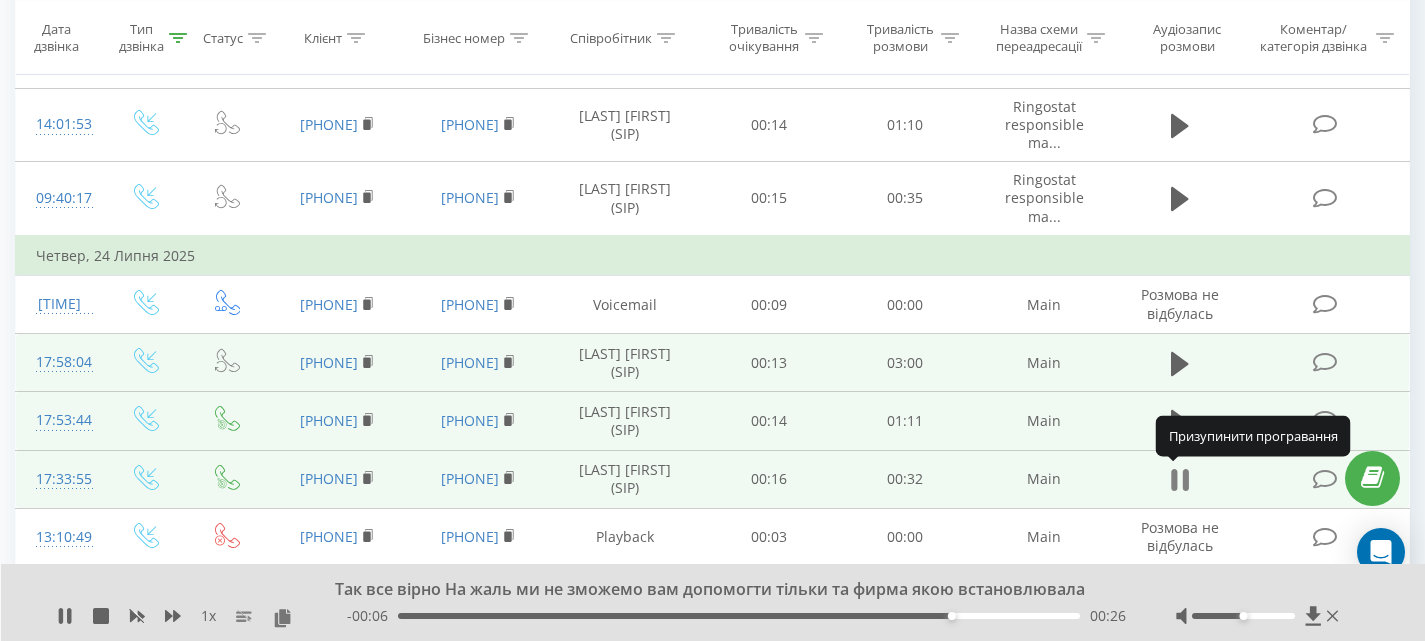 click 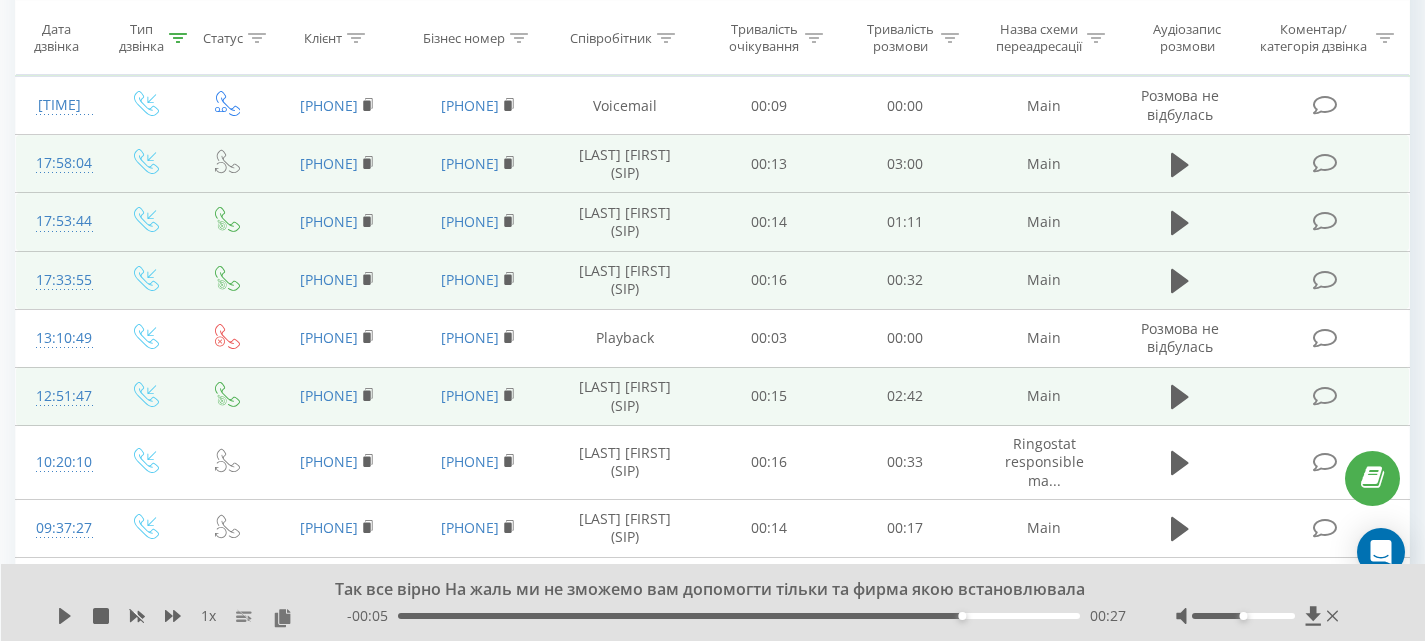 scroll, scrollTop: 800, scrollLeft: 0, axis: vertical 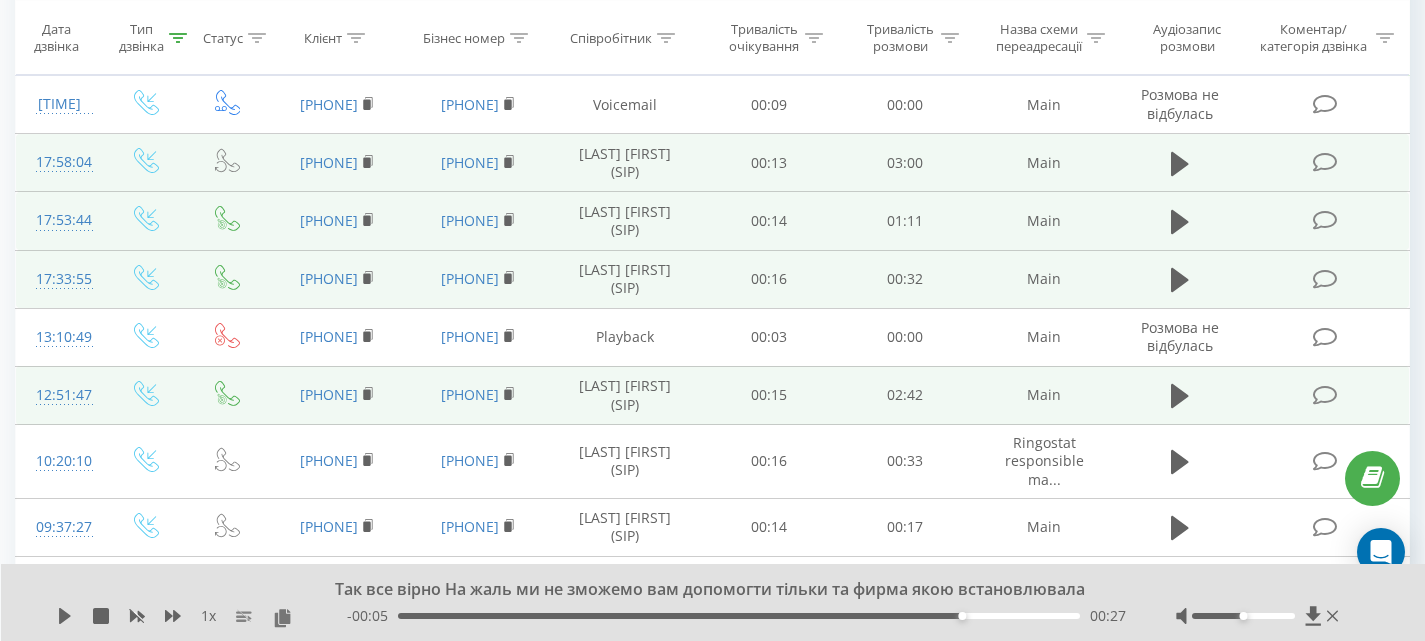 click at bounding box center [1180, 395] 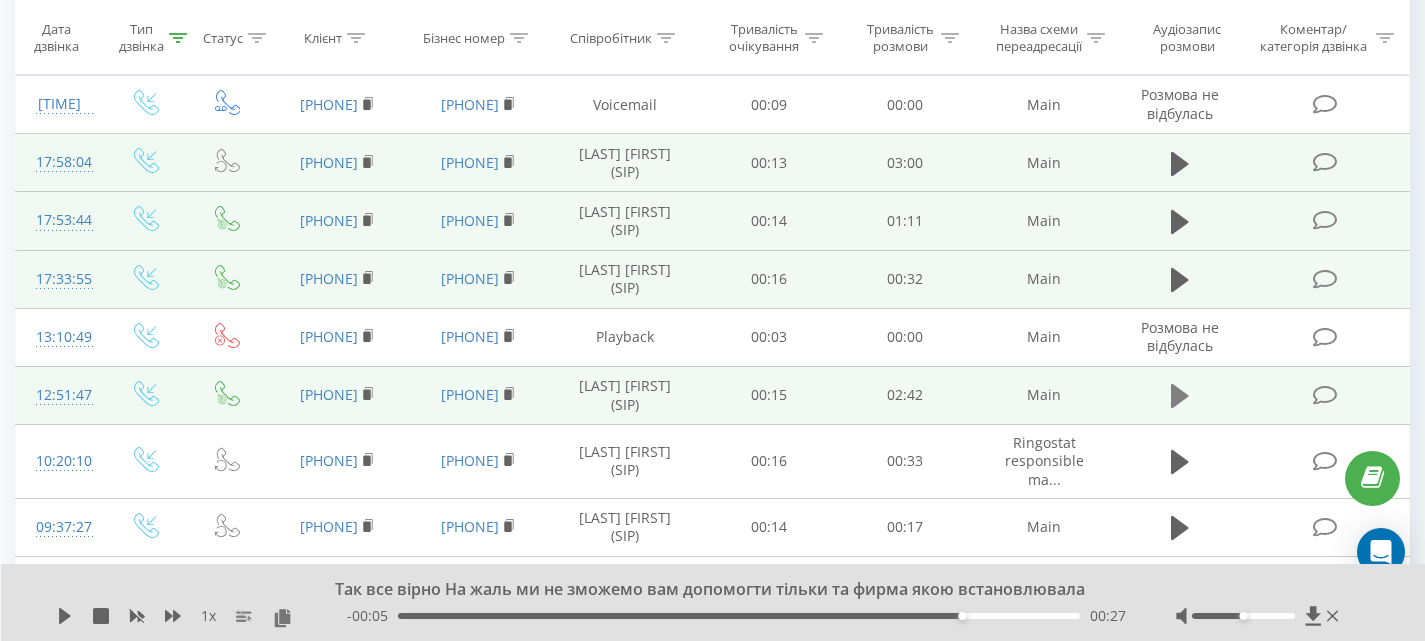 click at bounding box center [1180, 396] 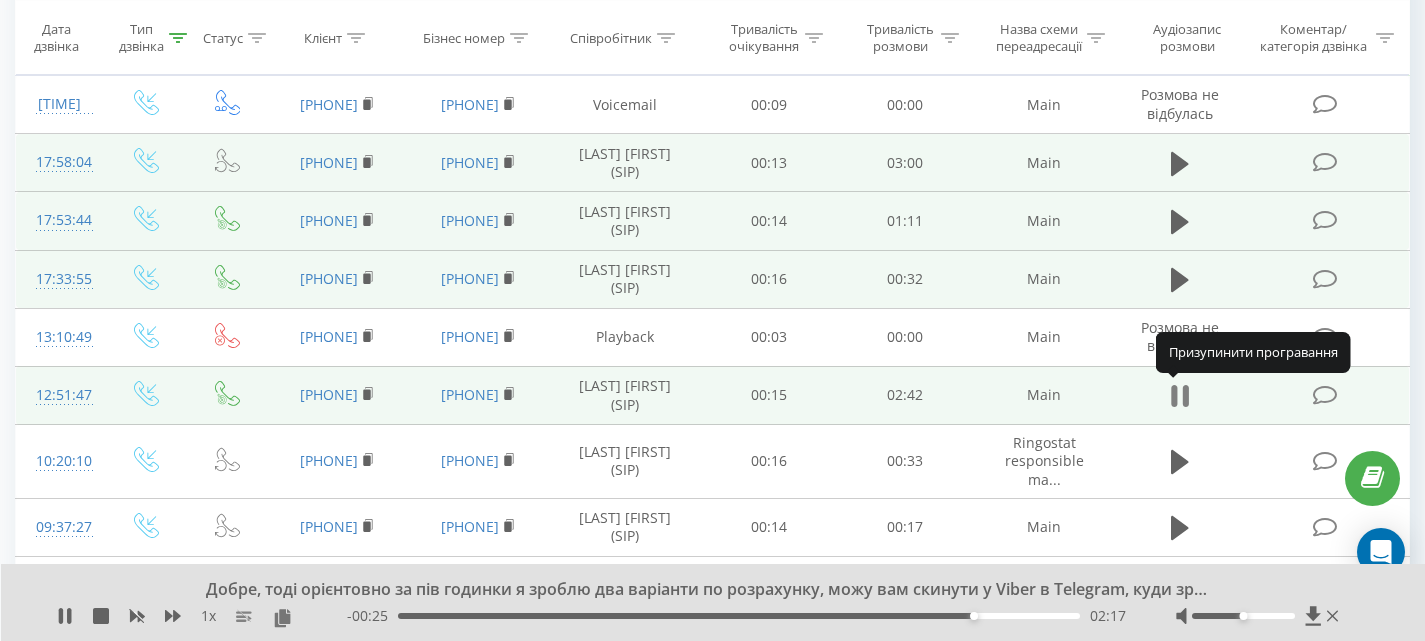 click 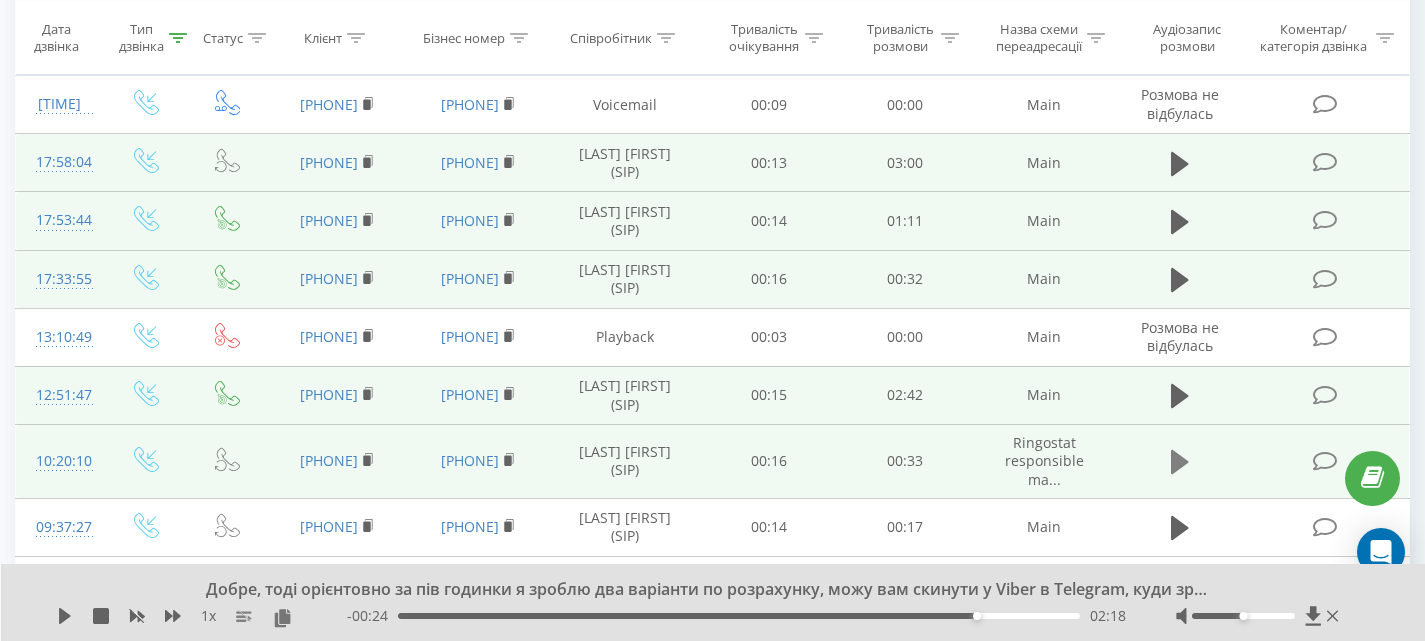 click 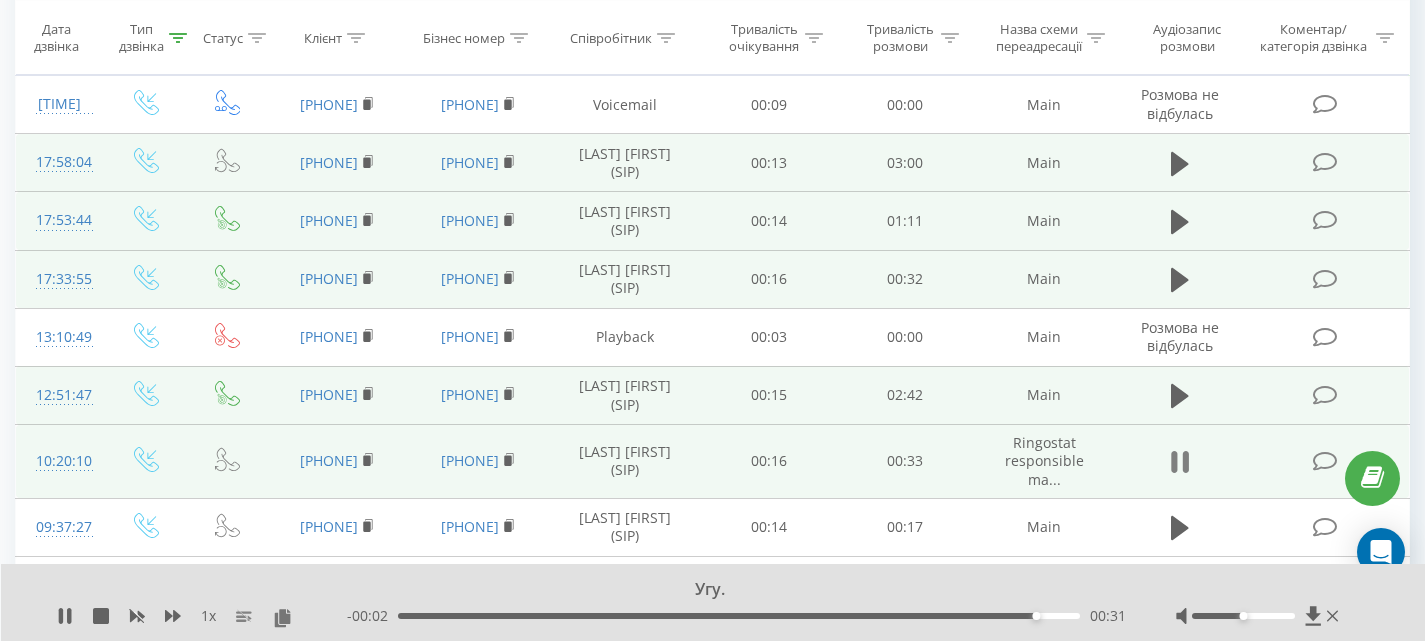 click 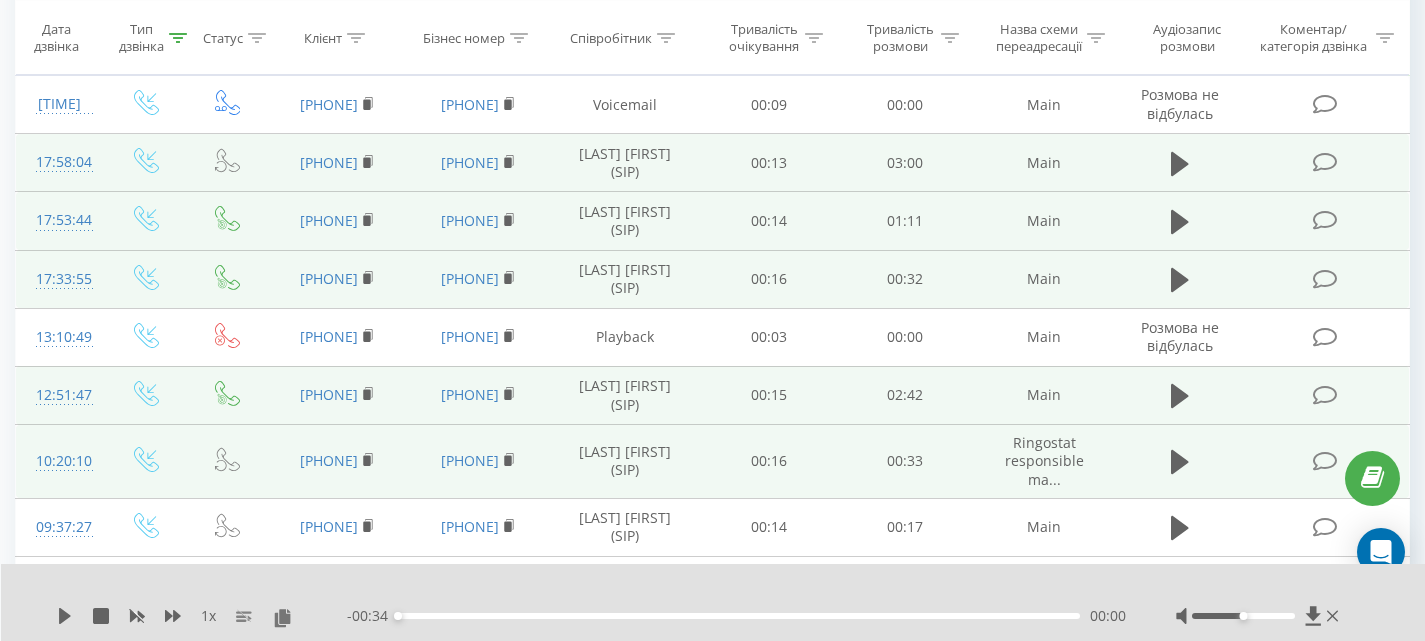 scroll, scrollTop: 900, scrollLeft: 0, axis: vertical 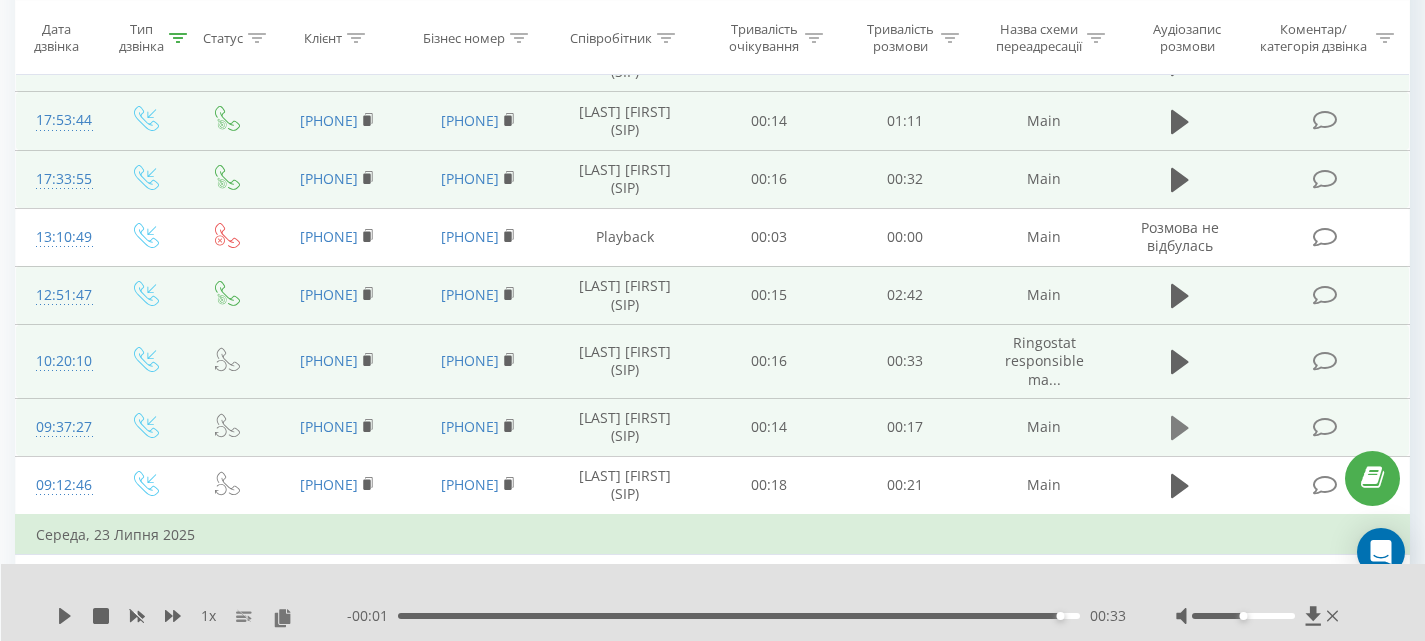 click 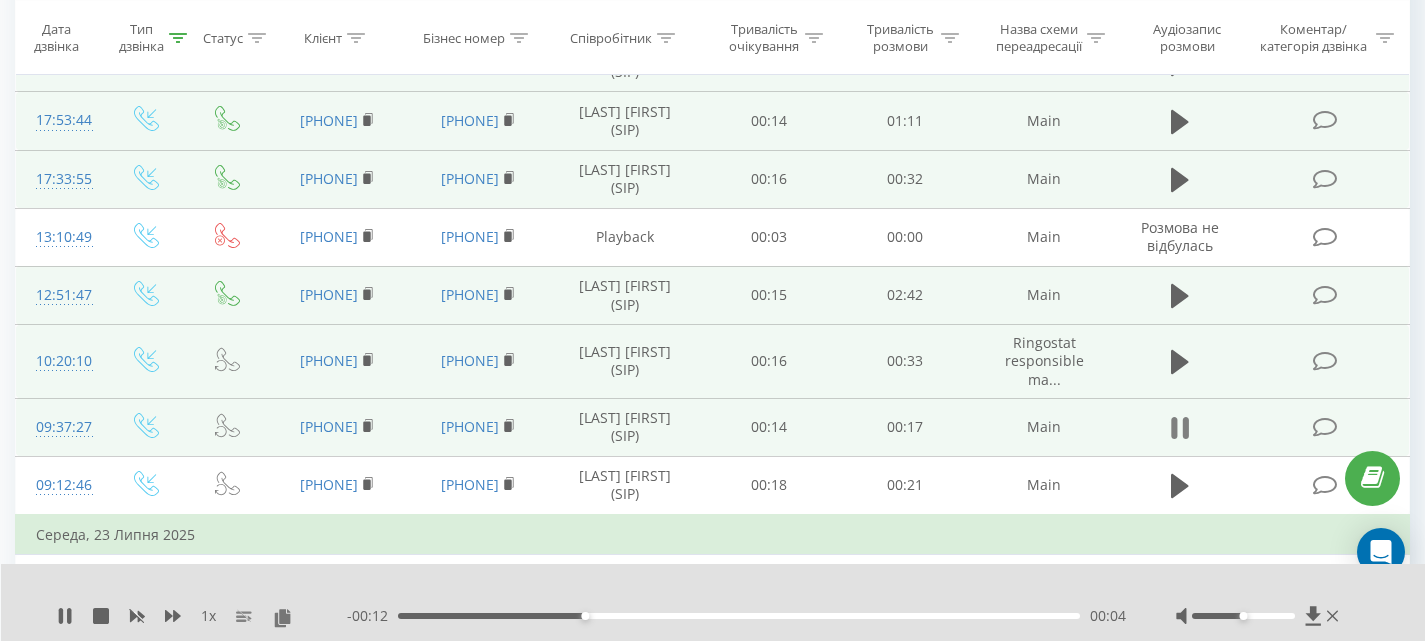 click 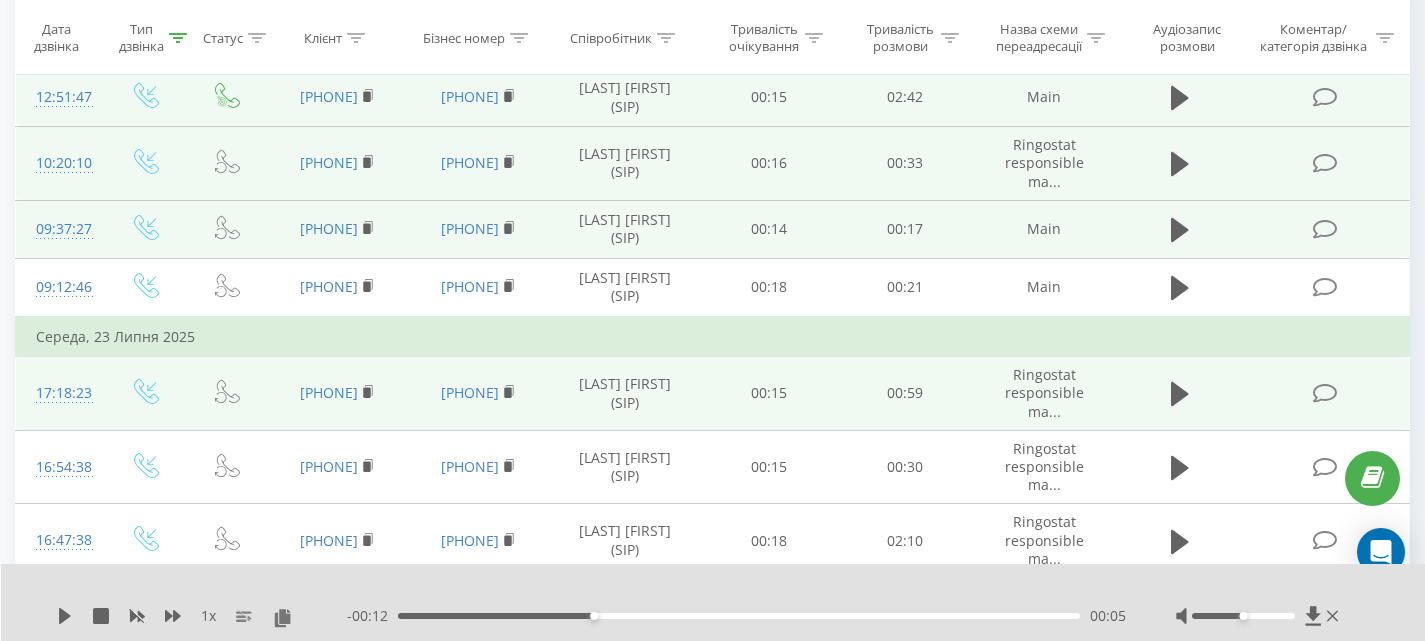 scroll, scrollTop: 1100, scrollLeft: 0, axis: vertical 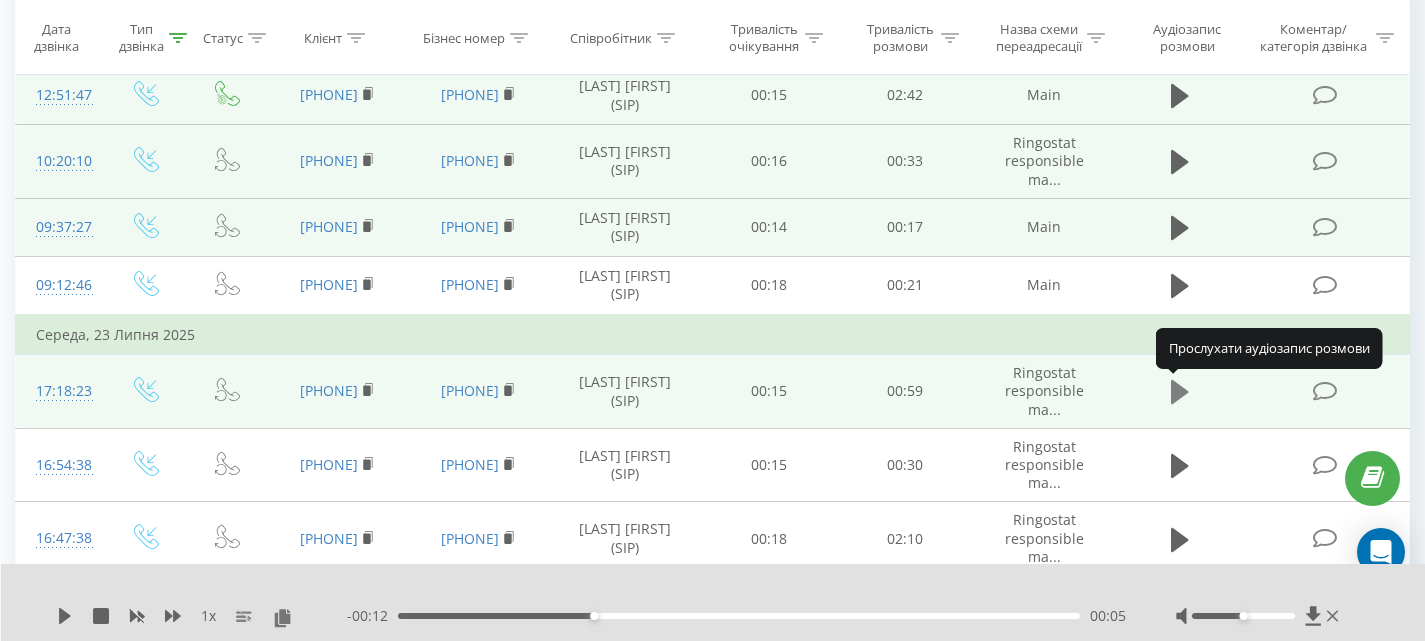 click 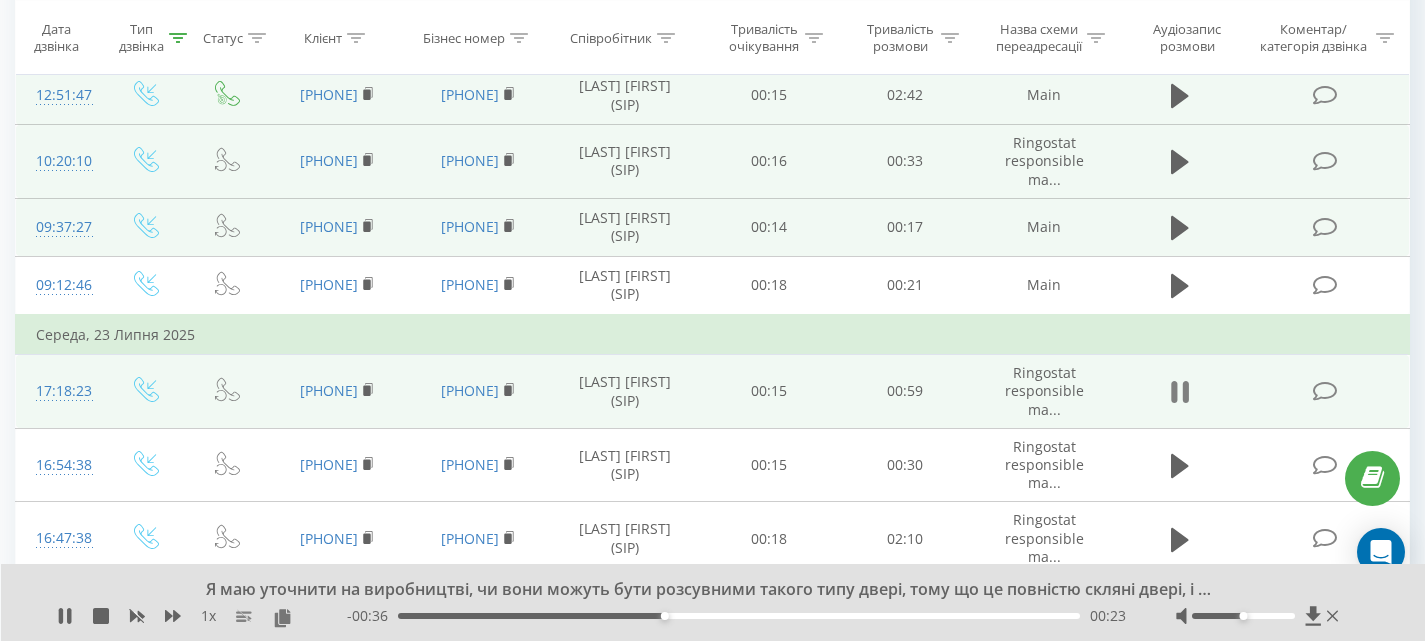 click 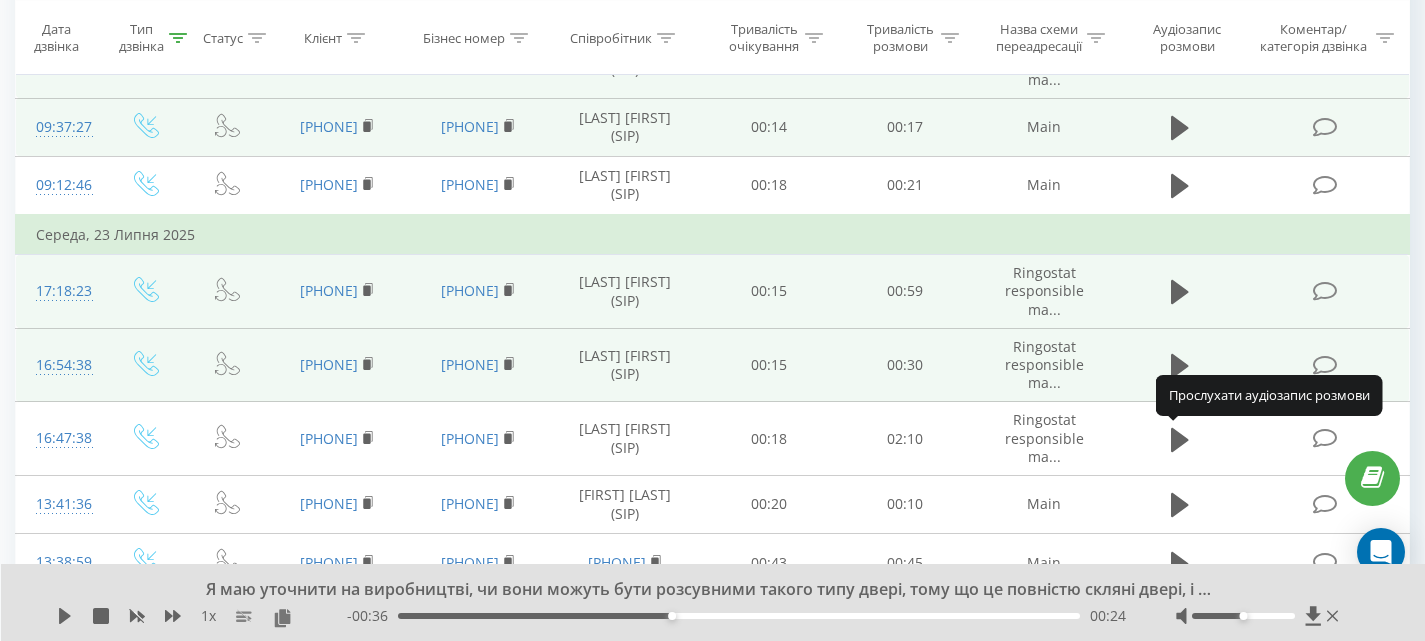 scroll, scrollTop: 1300, scrollLeft: 0, axis: vertical 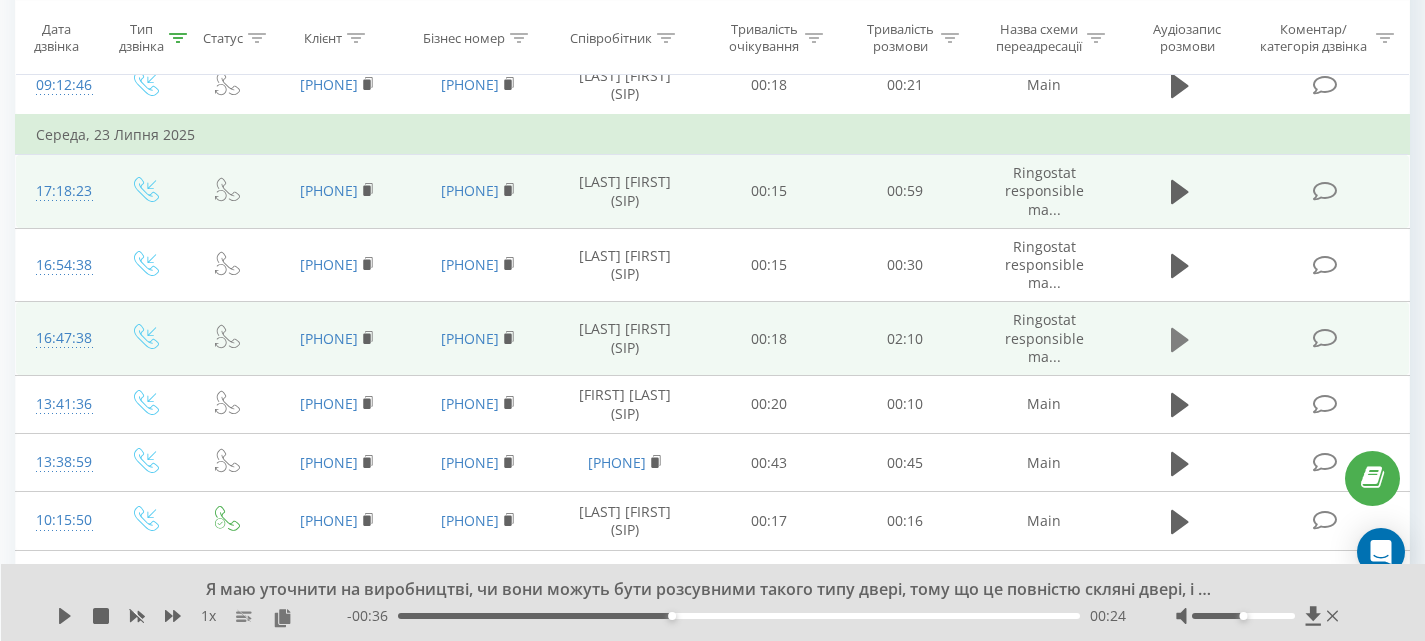 click at bounding box center [1180, 340] 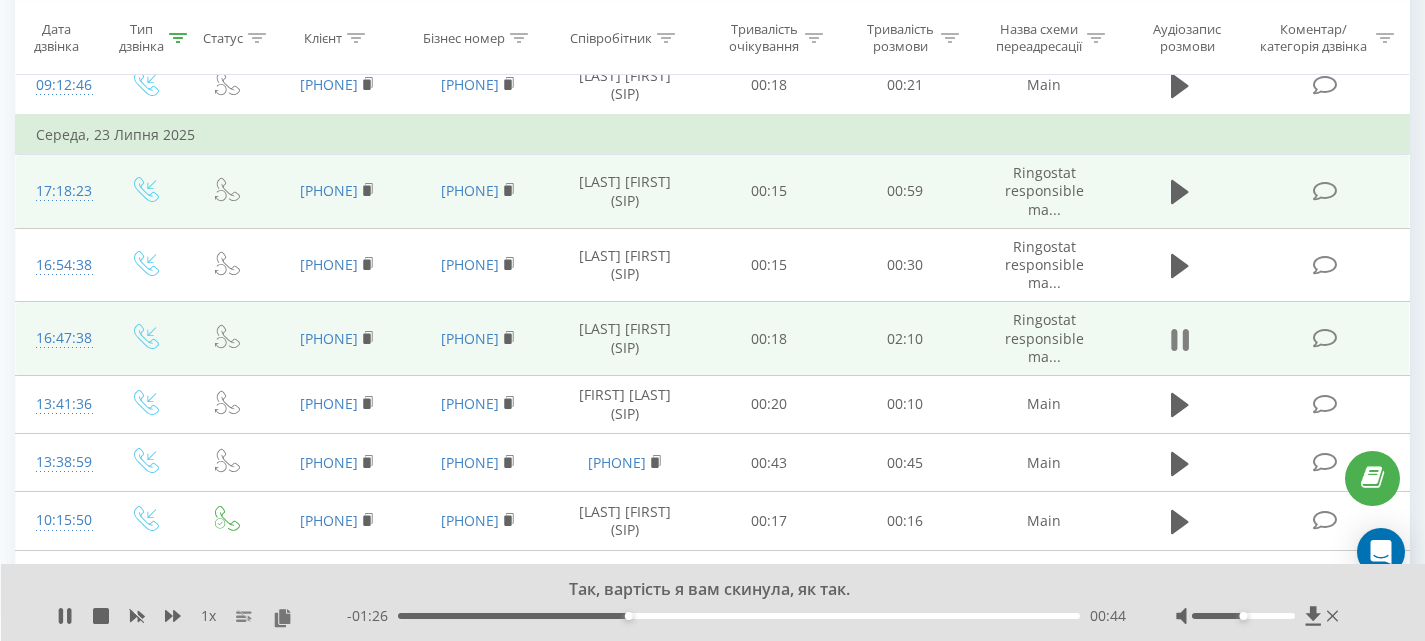 click 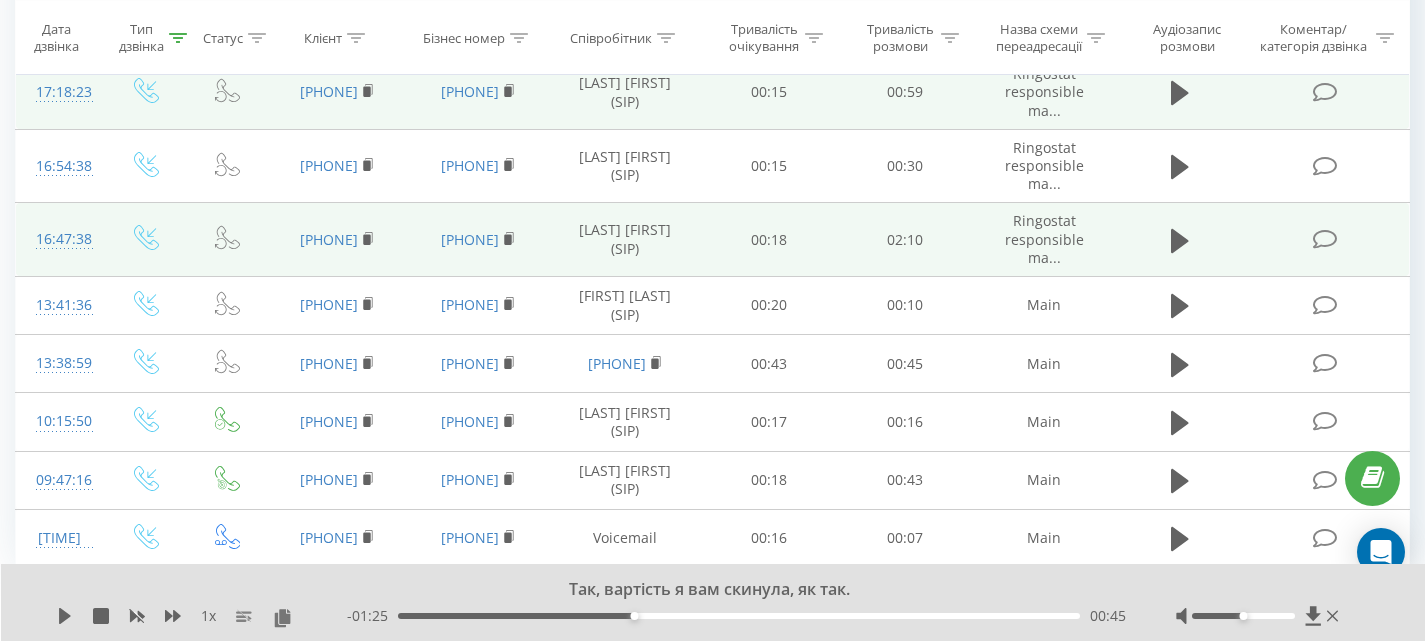 scroll, scrollTop: 1400, scrollLeft: 0, axis: vertical 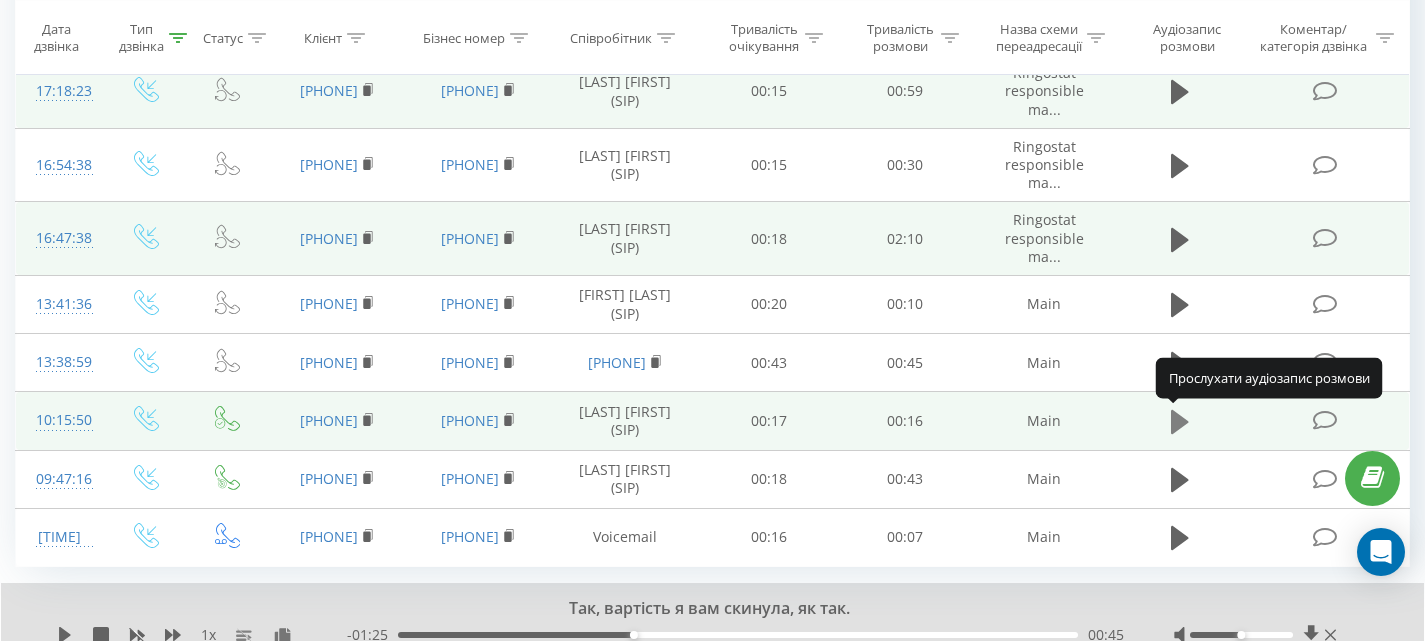 click 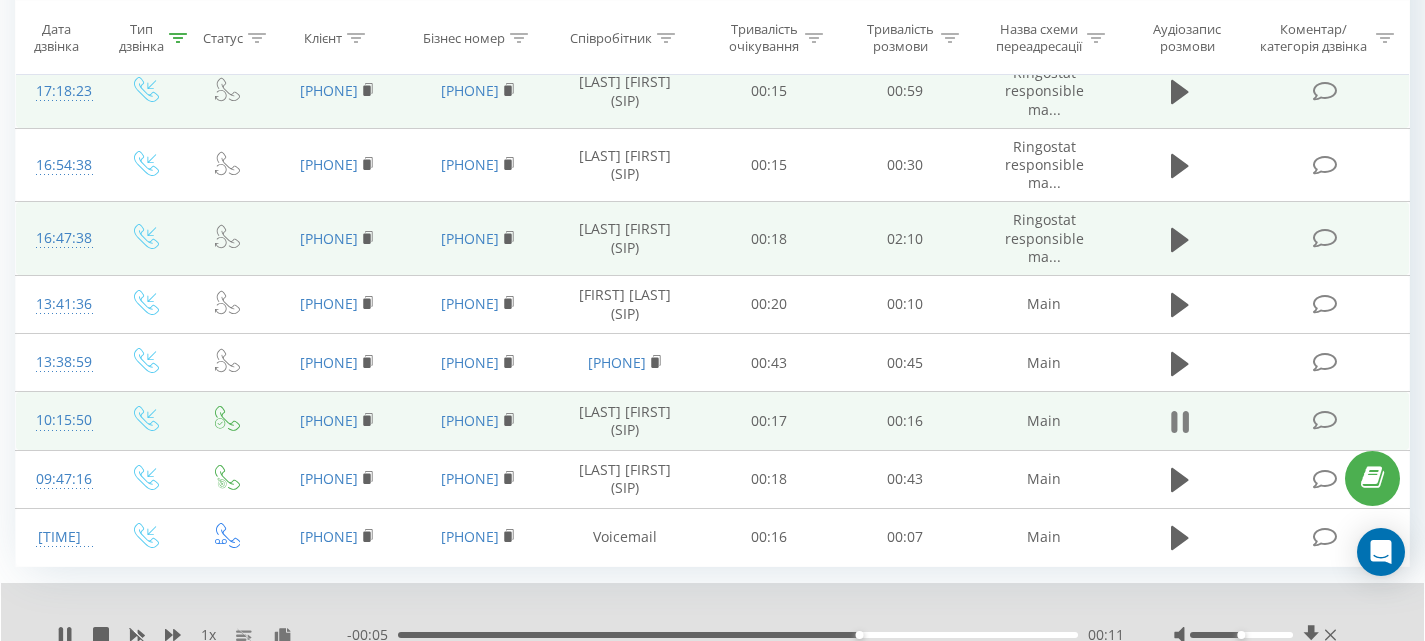click 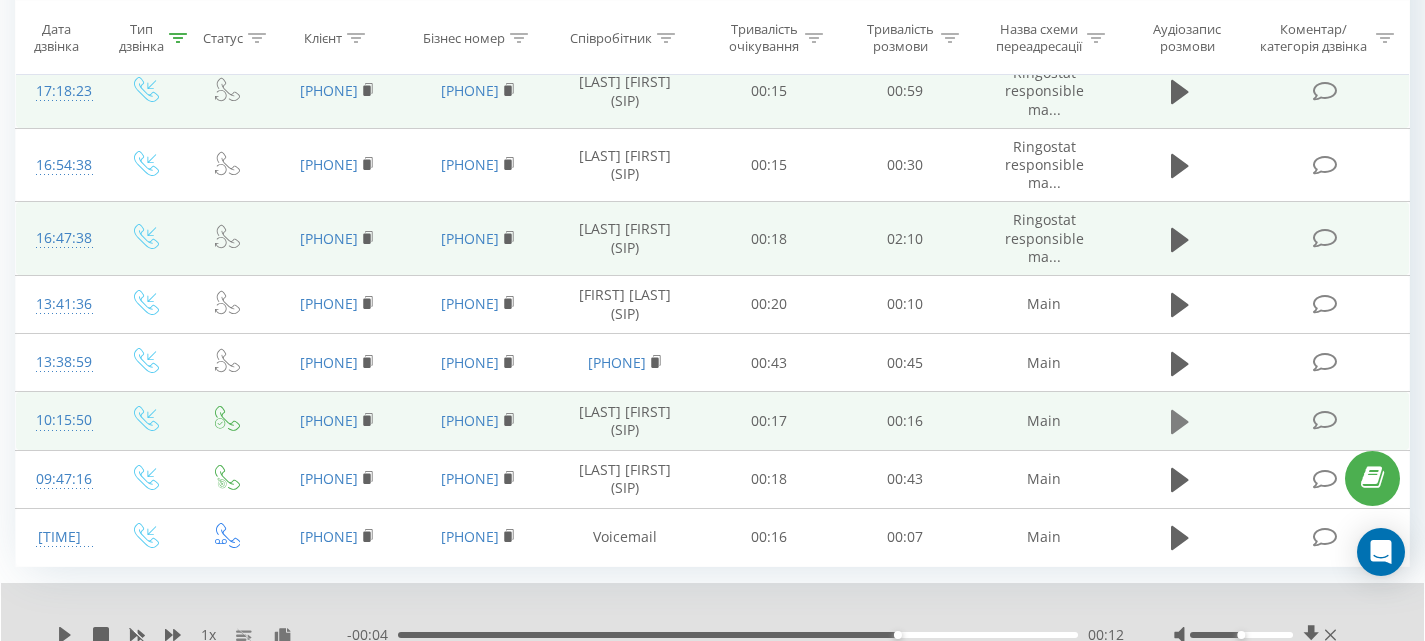 click 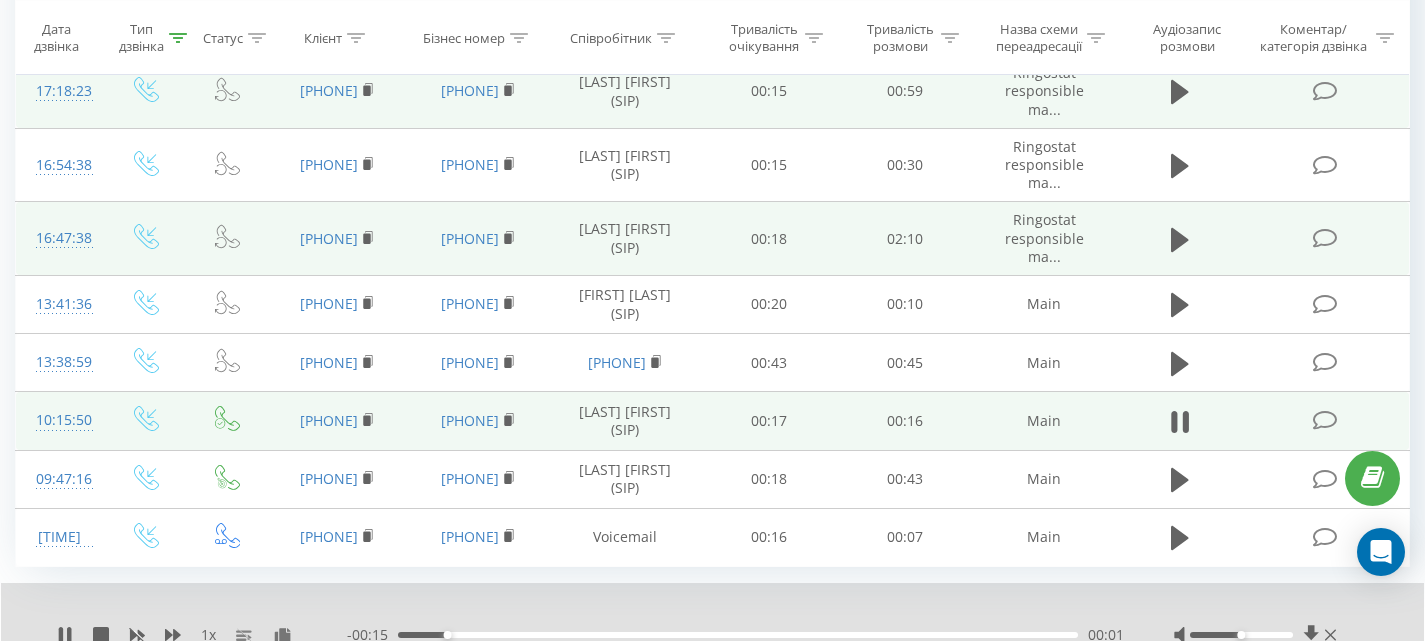 click 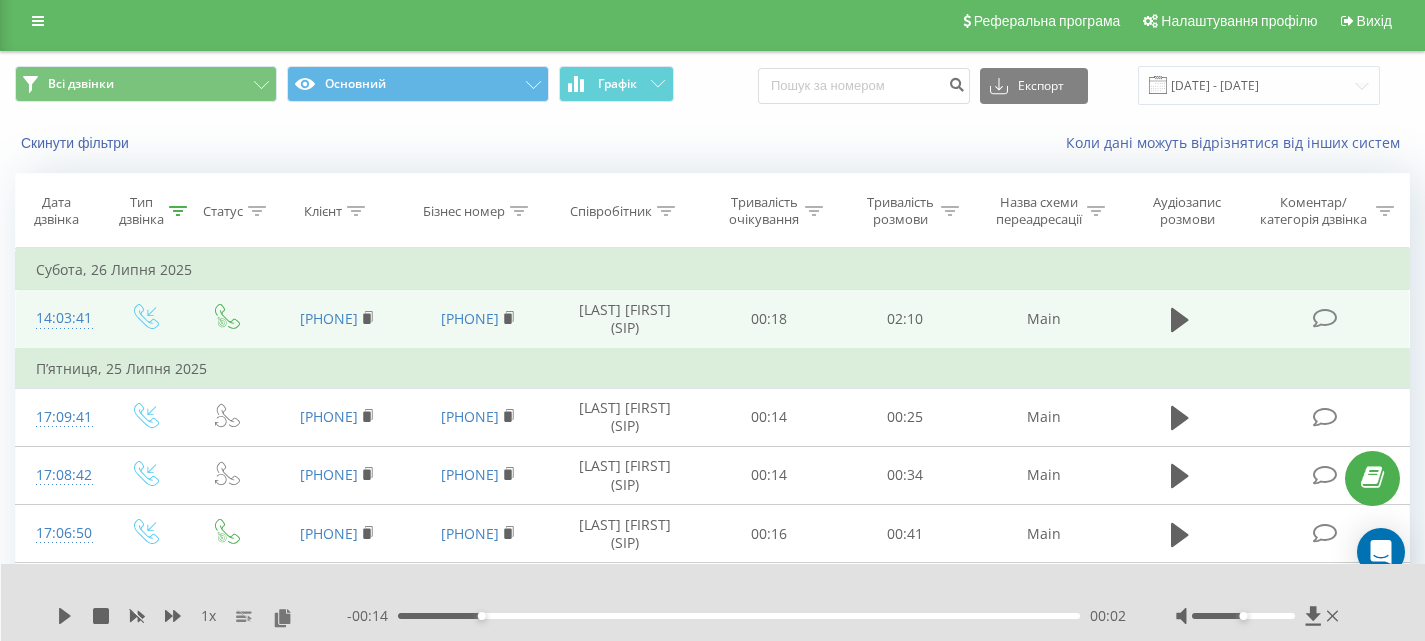 scroll, scrollTop: 0, scrollLeft: 0, axis: both 